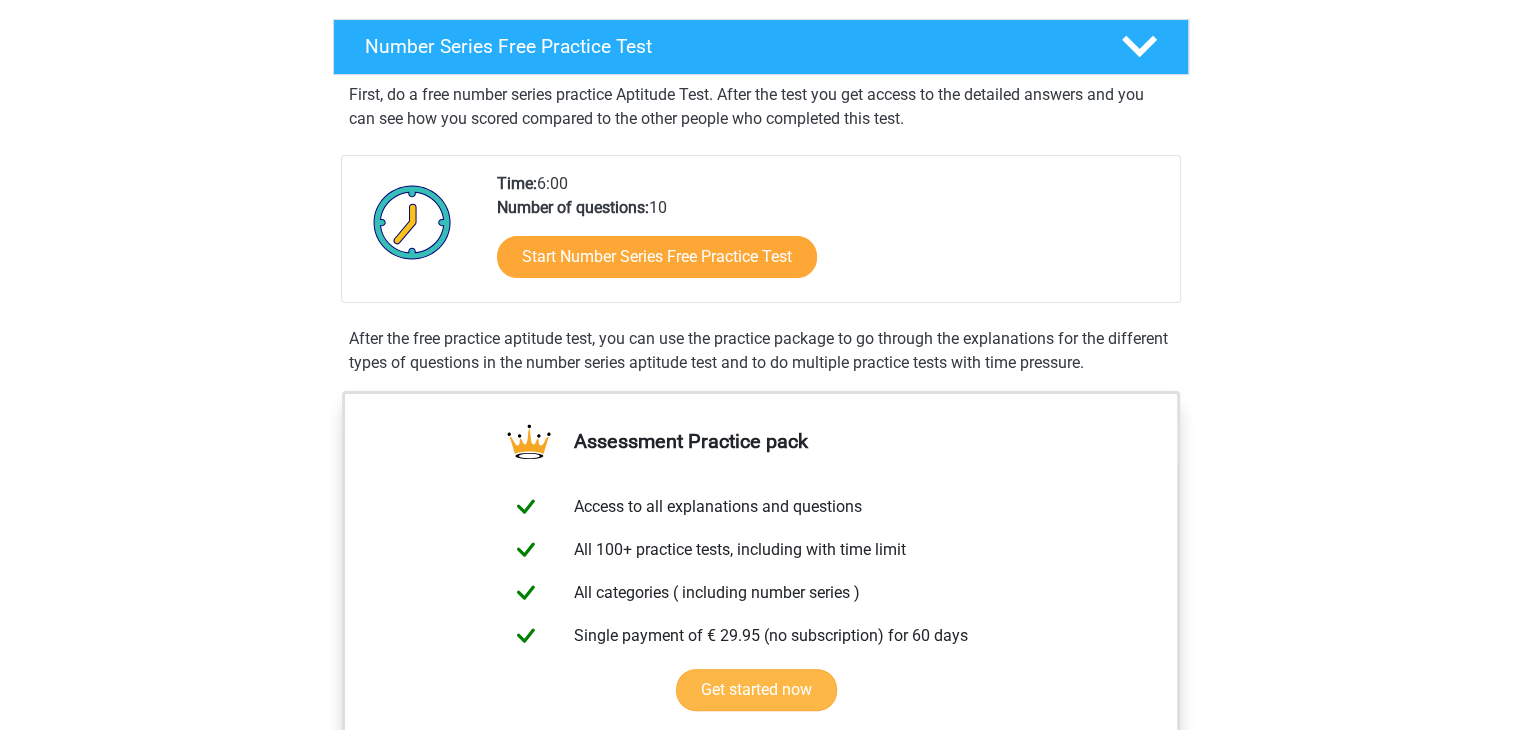 scroll, scrollTop: 400, scrollLeft: 0, axis: vertical 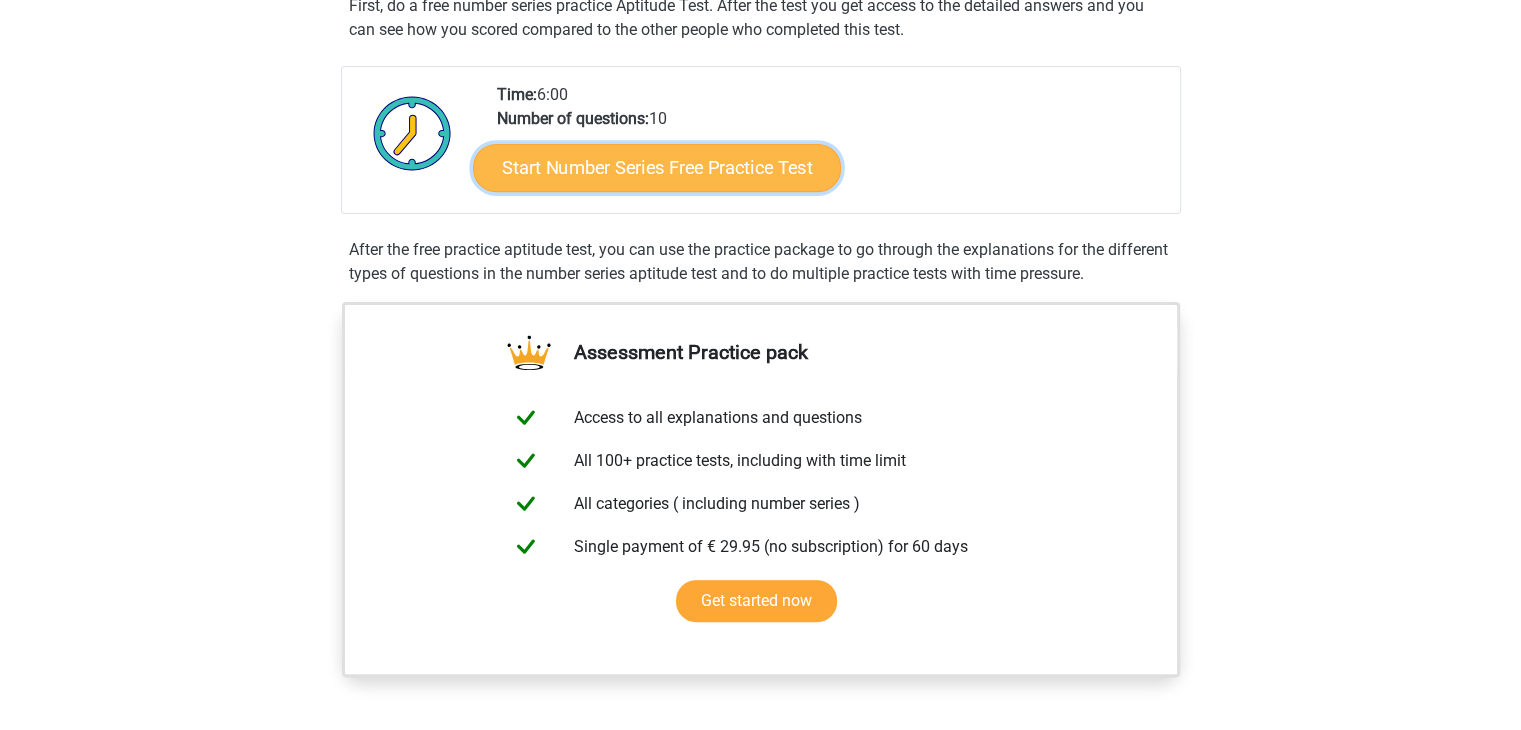 click on "Start Number Series
Free Practice Test" at bounding box center [657, 167] 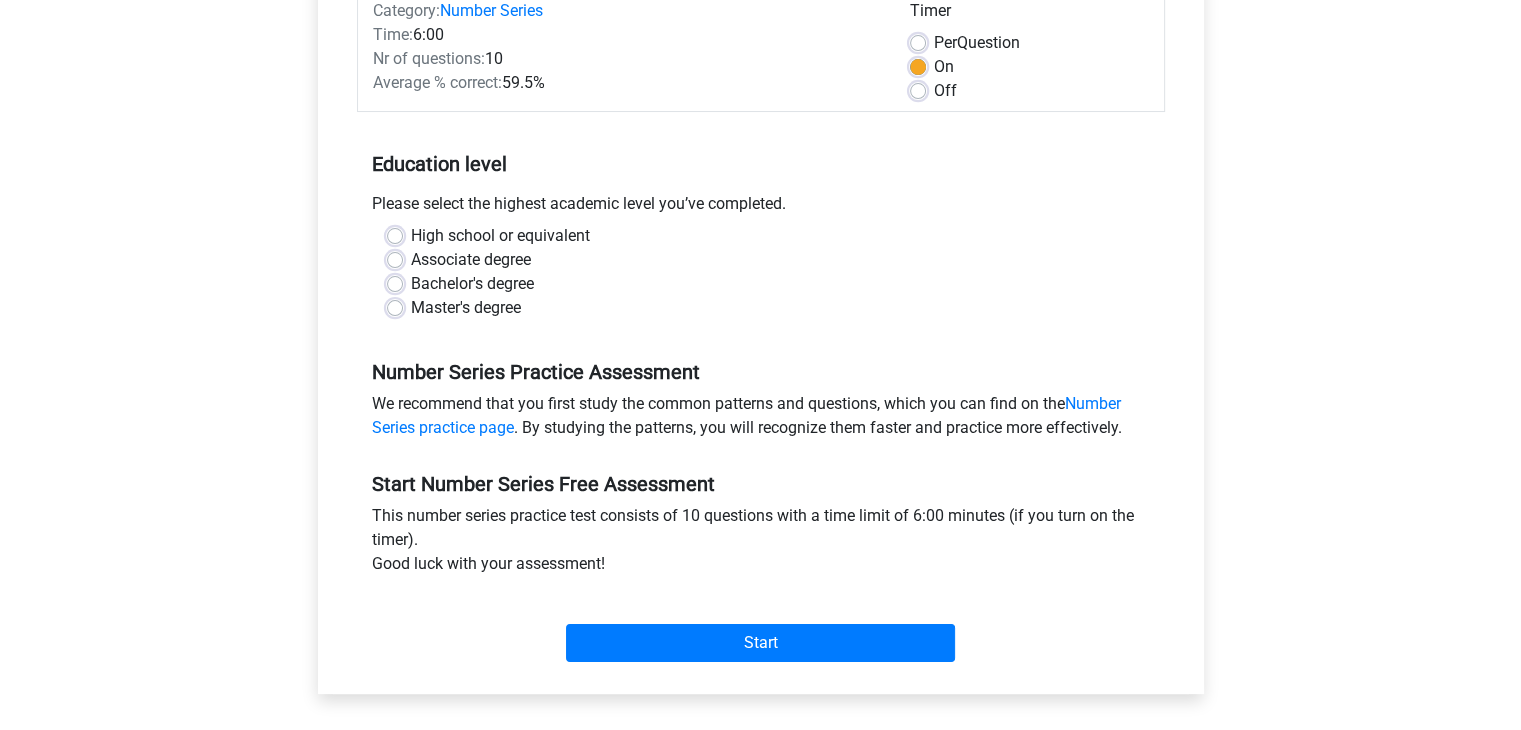 scroll, scrollTop: 300, scrollLeft: 0, axis: vertical 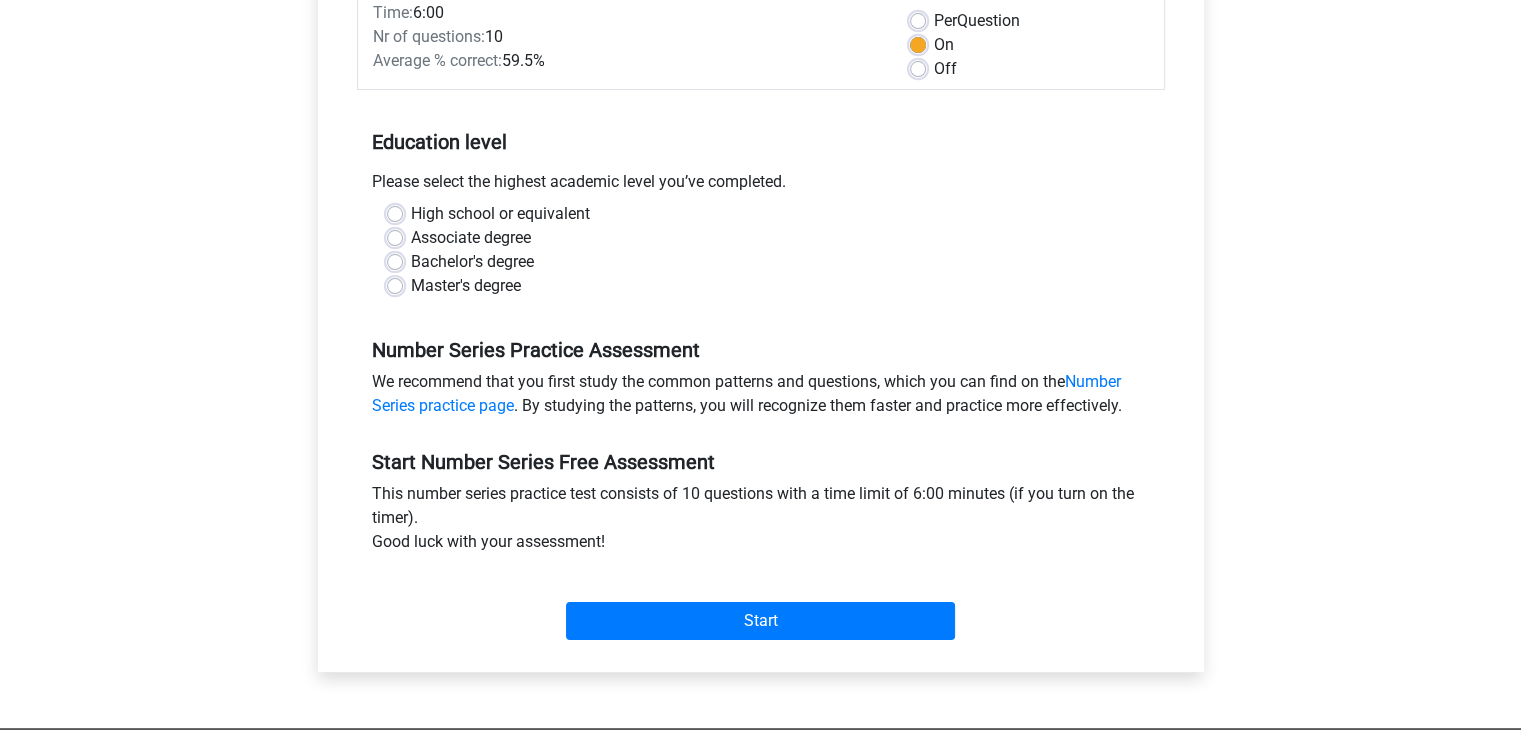 click on "Master's degree" at bounding box center (466, 286) 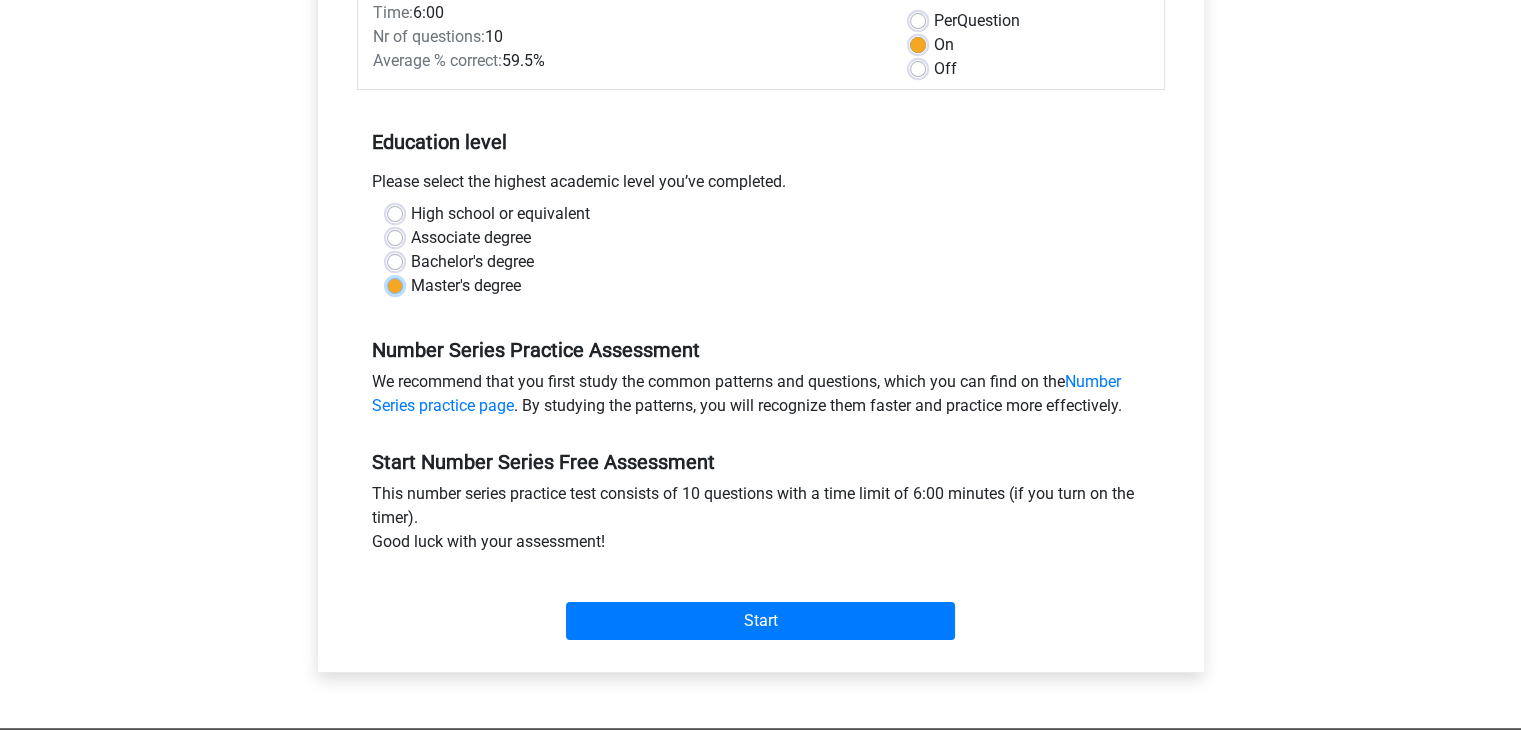 click on "Master's degree" at bounding box center (395, 284) 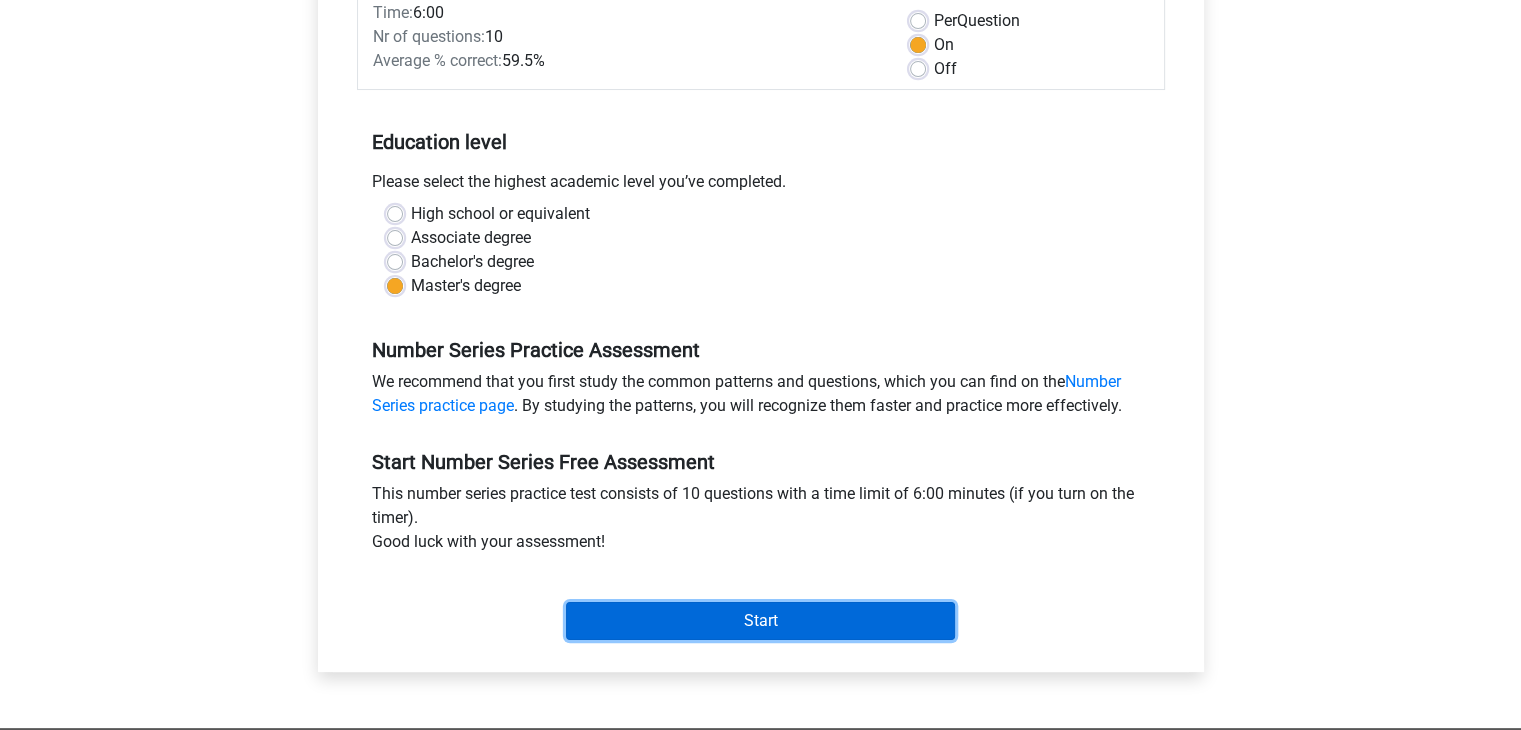 click on "Start" at bounding box center (760, 621) 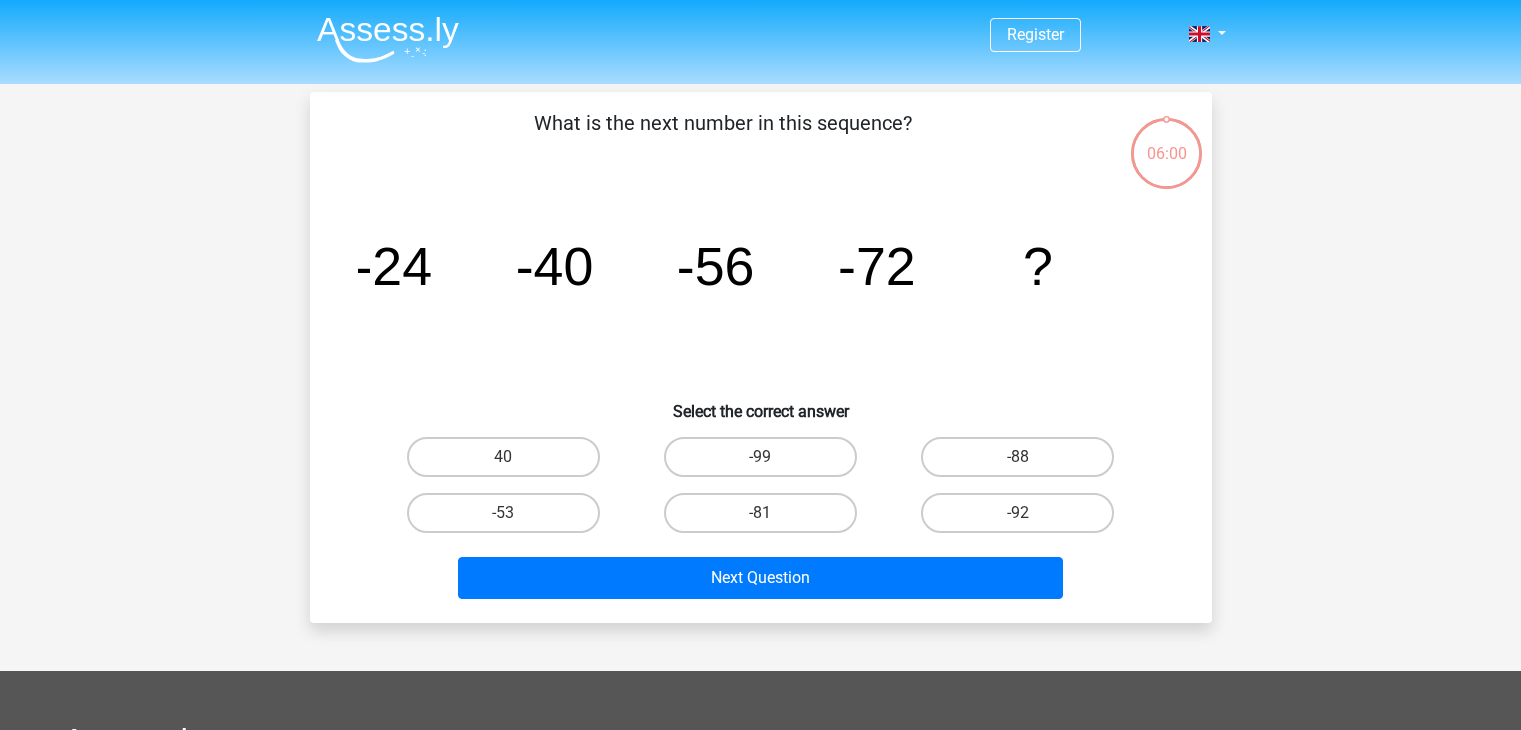 scroll, scrollTop: 0, scrollLeft: 0, axis: both 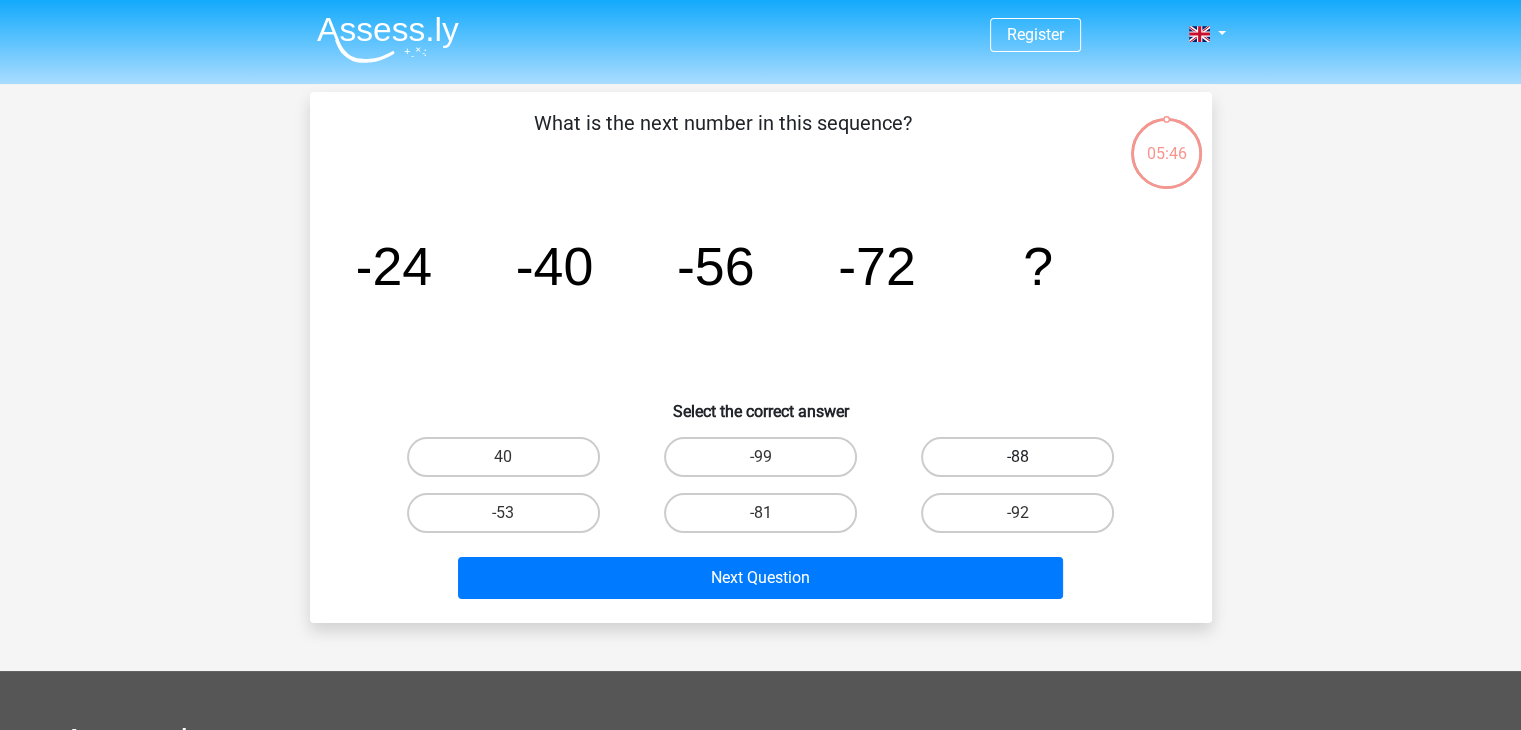 click on "-88" at bounding box center [1017, 457] 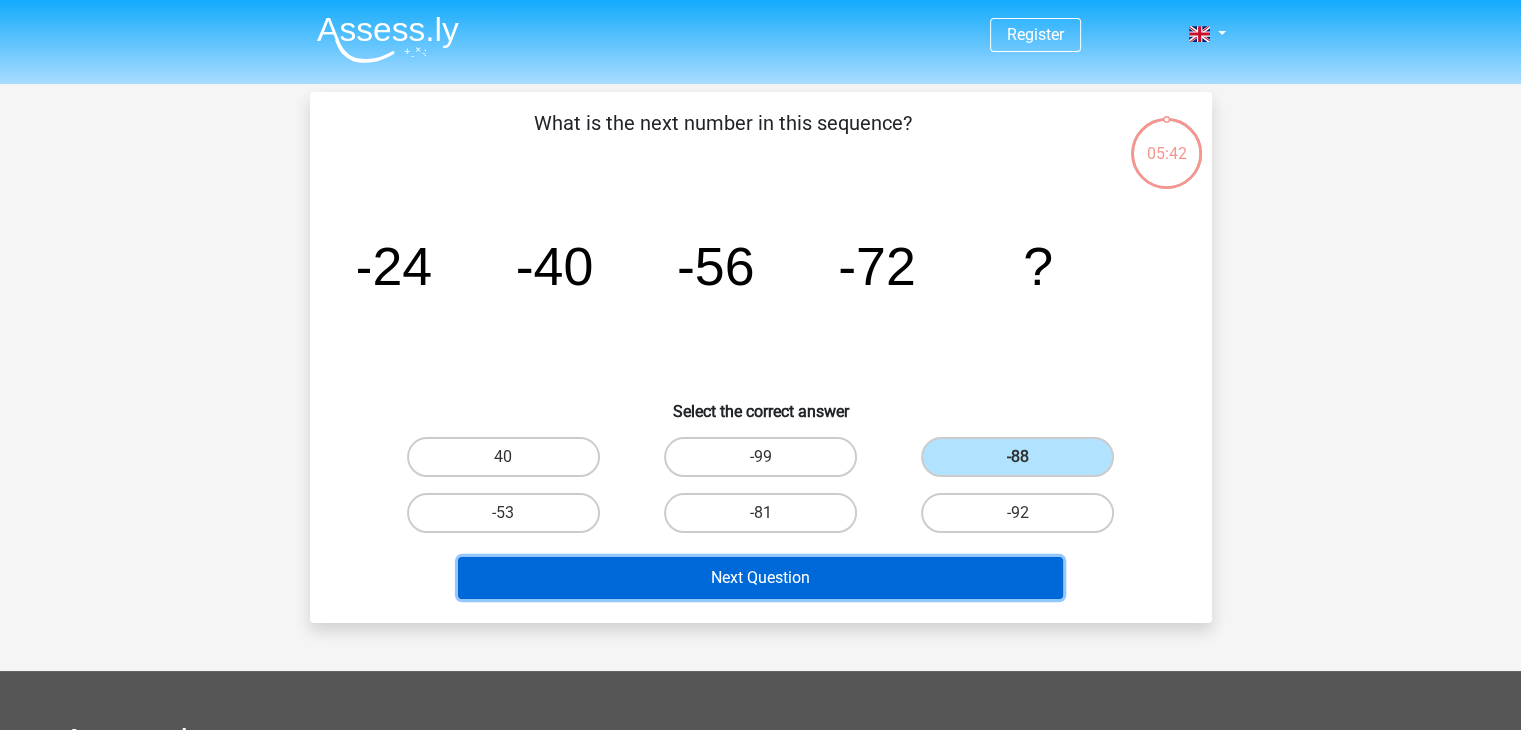 click on "Next Question" at bounding box center [760, 578] 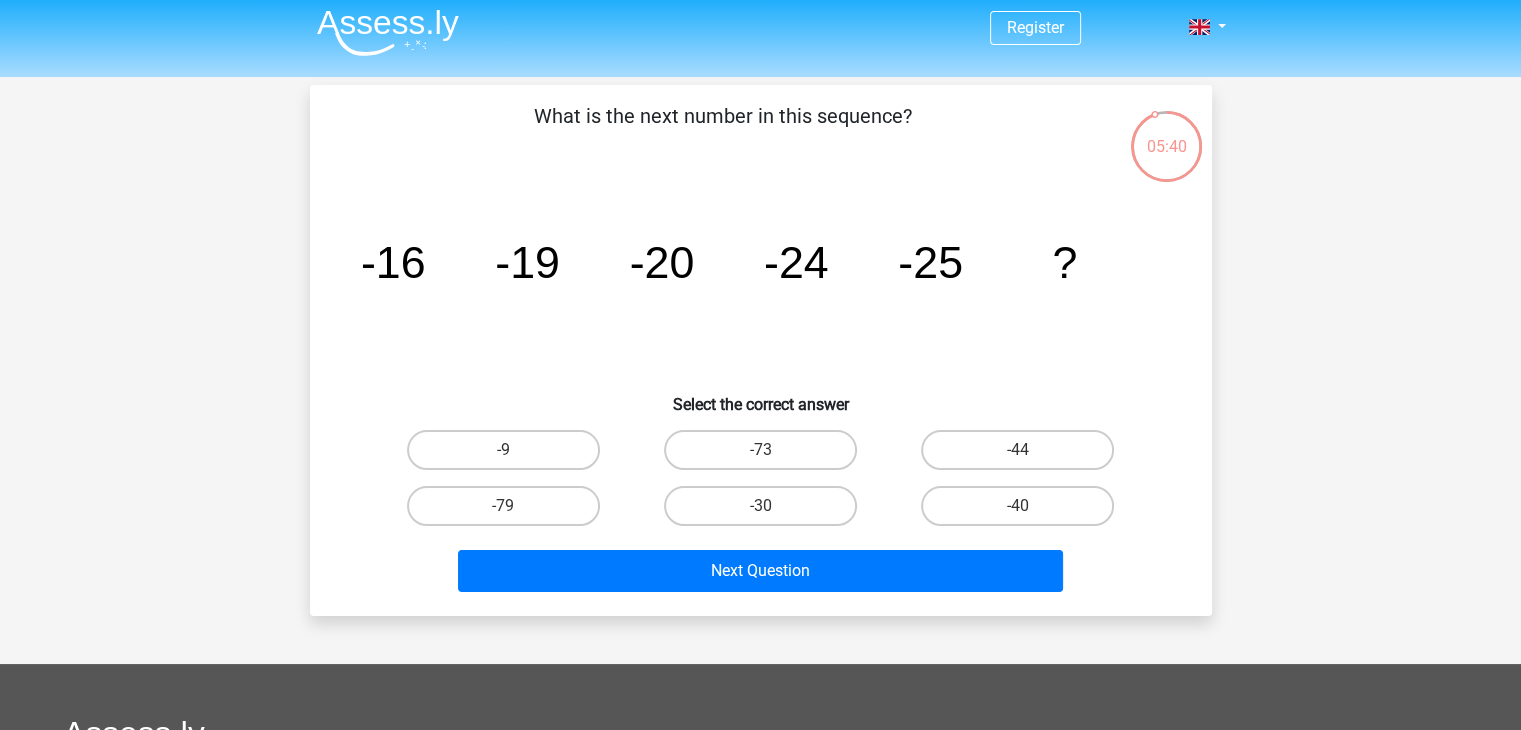 scroll, scrollTop: 0, scrollLeft: 0, axis: both 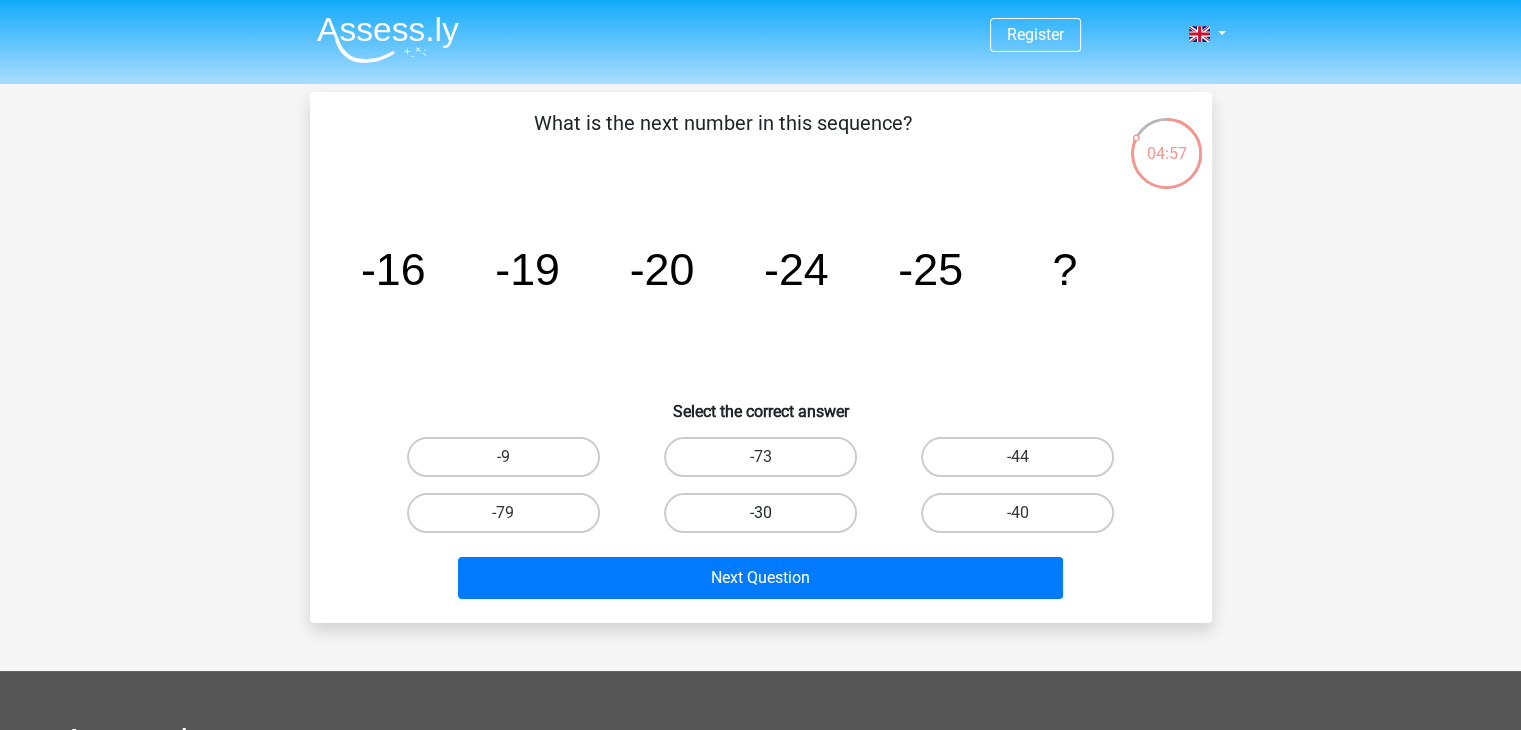 click on "-30" at bounding box center [760, 513] 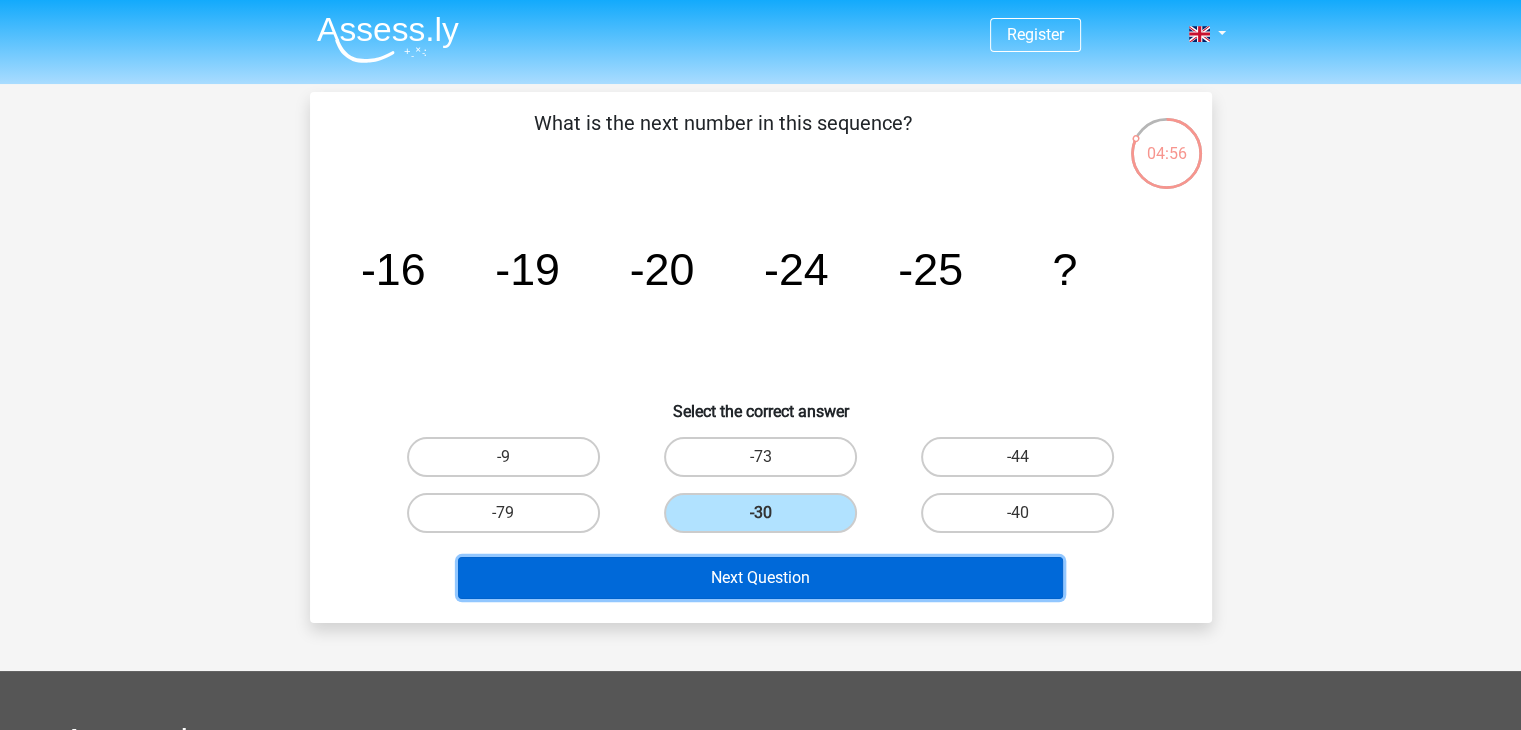 click on "Next Question" at bounding box center (760, 578) 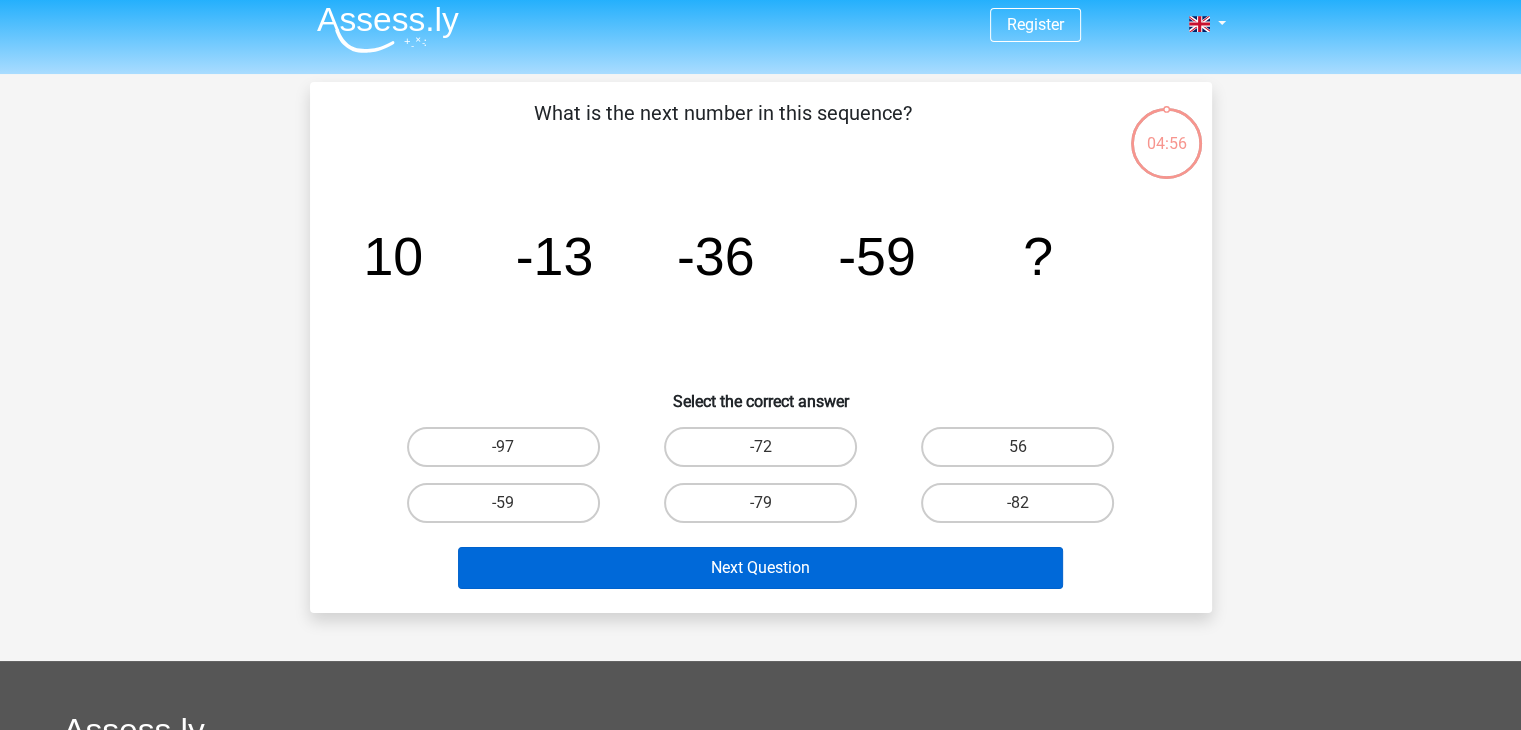 scroll, scrollTop: 0, scrollLeft: 0, axis: both 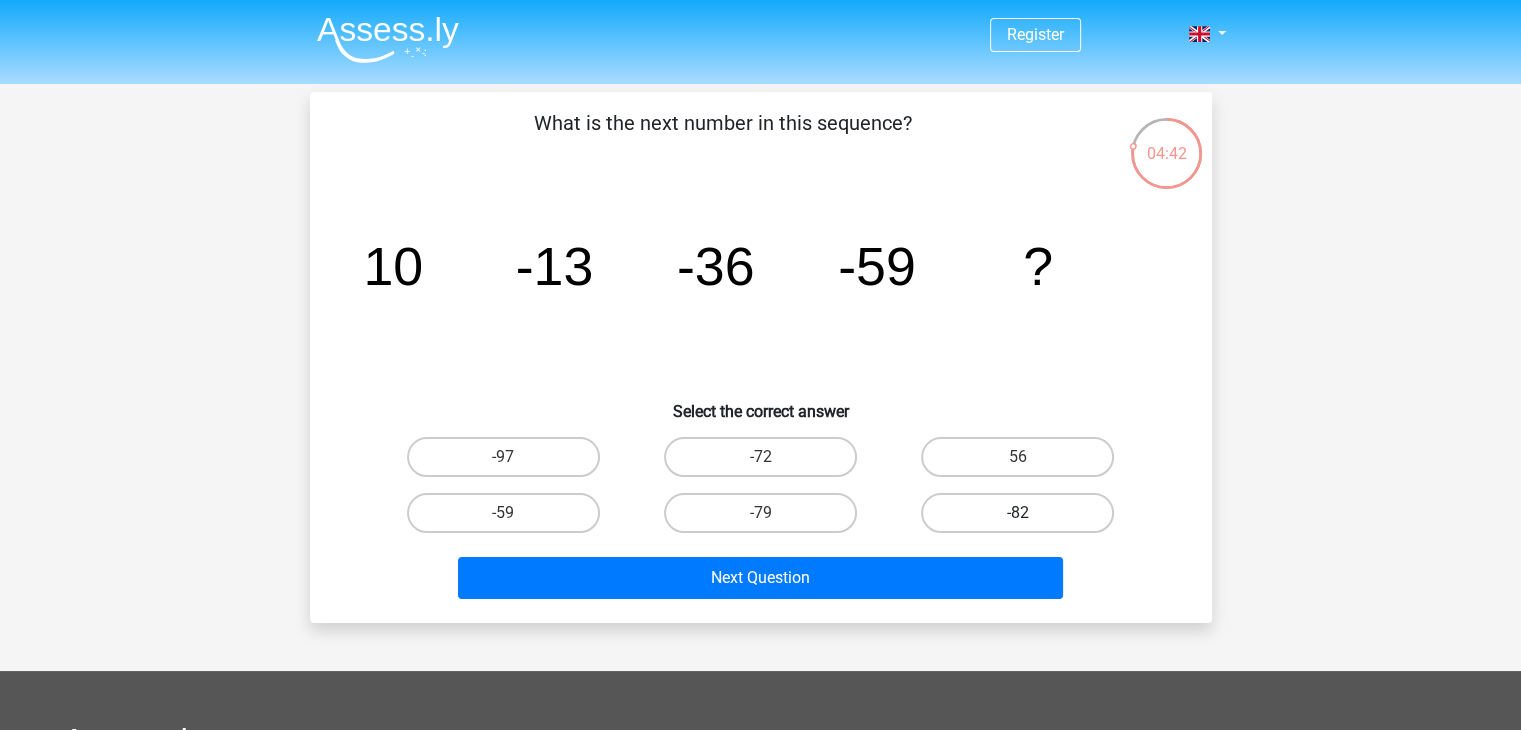 click on "-82" at bounding box center (1017, 513) 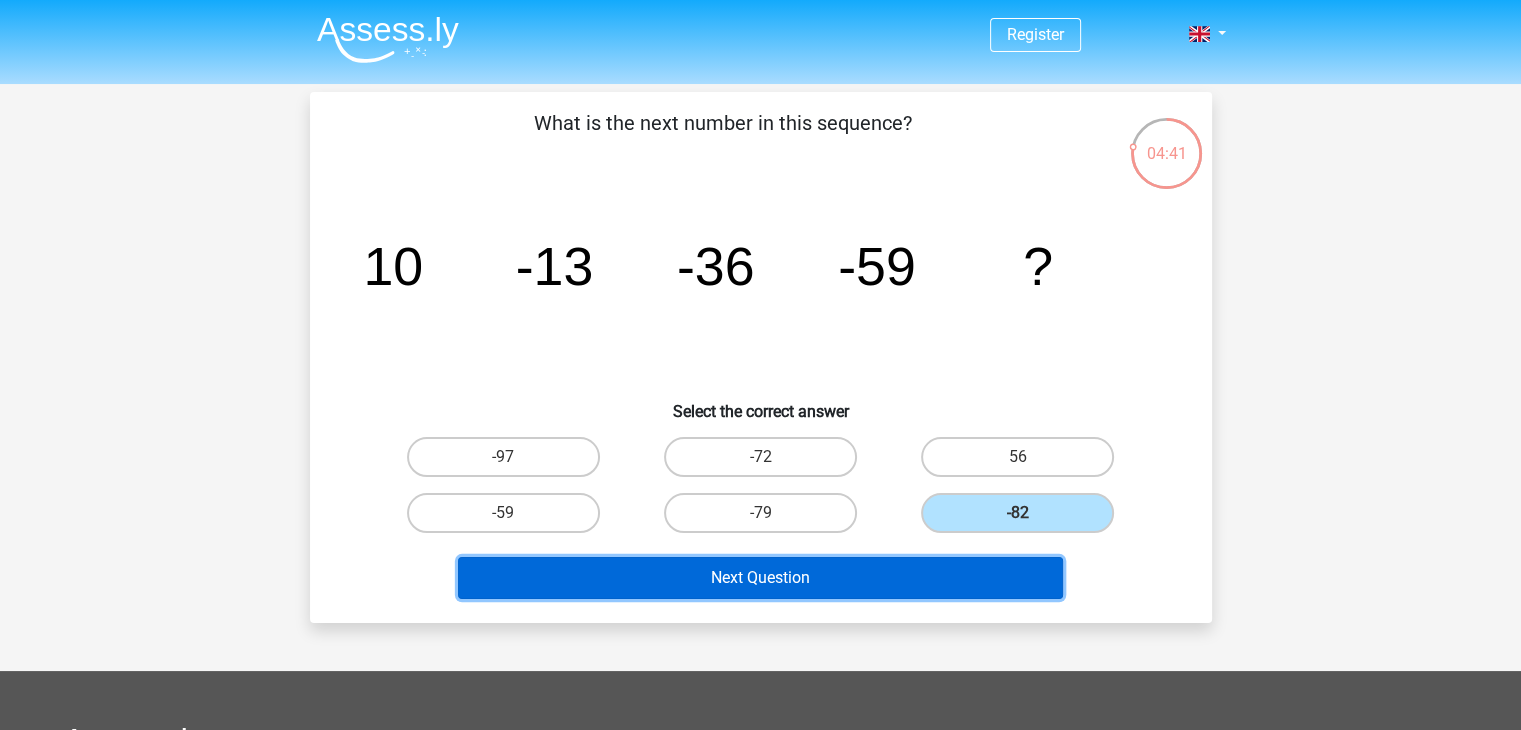 click on "Next Question" at bounding box center (760, 578) 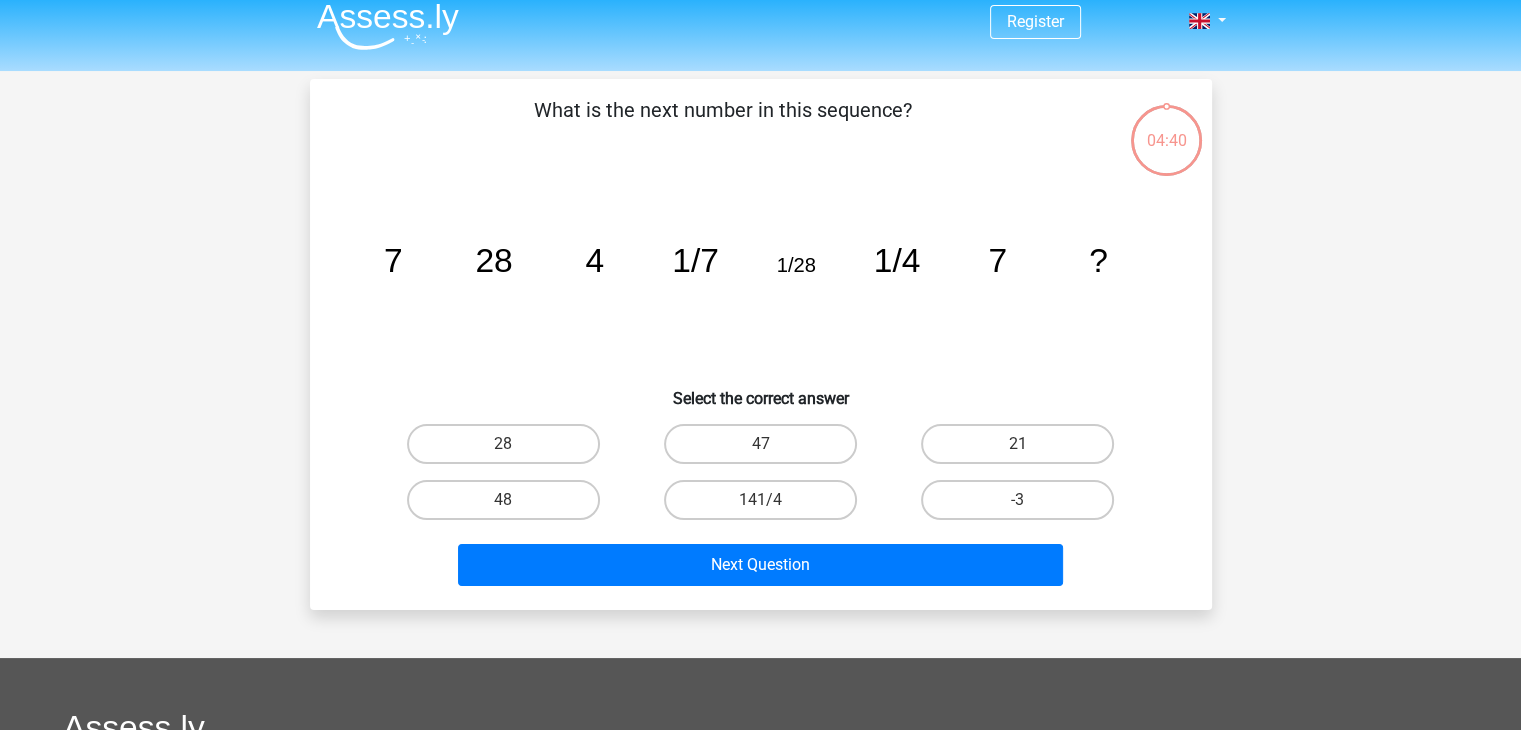 scroll, scrollTop: 0, scrollLeft: 0, axis: both 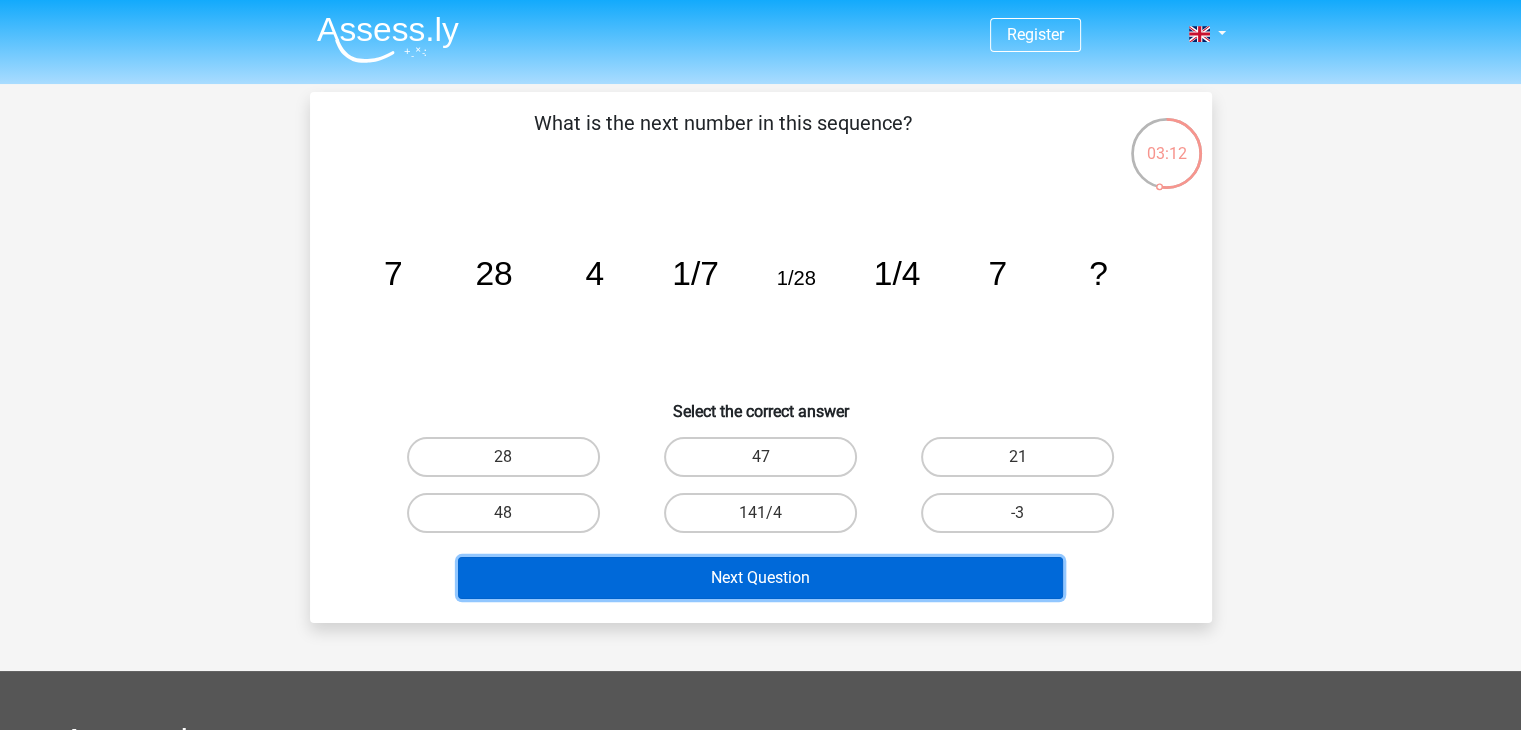 click on "Next Question" at bounding box center [760, 578] 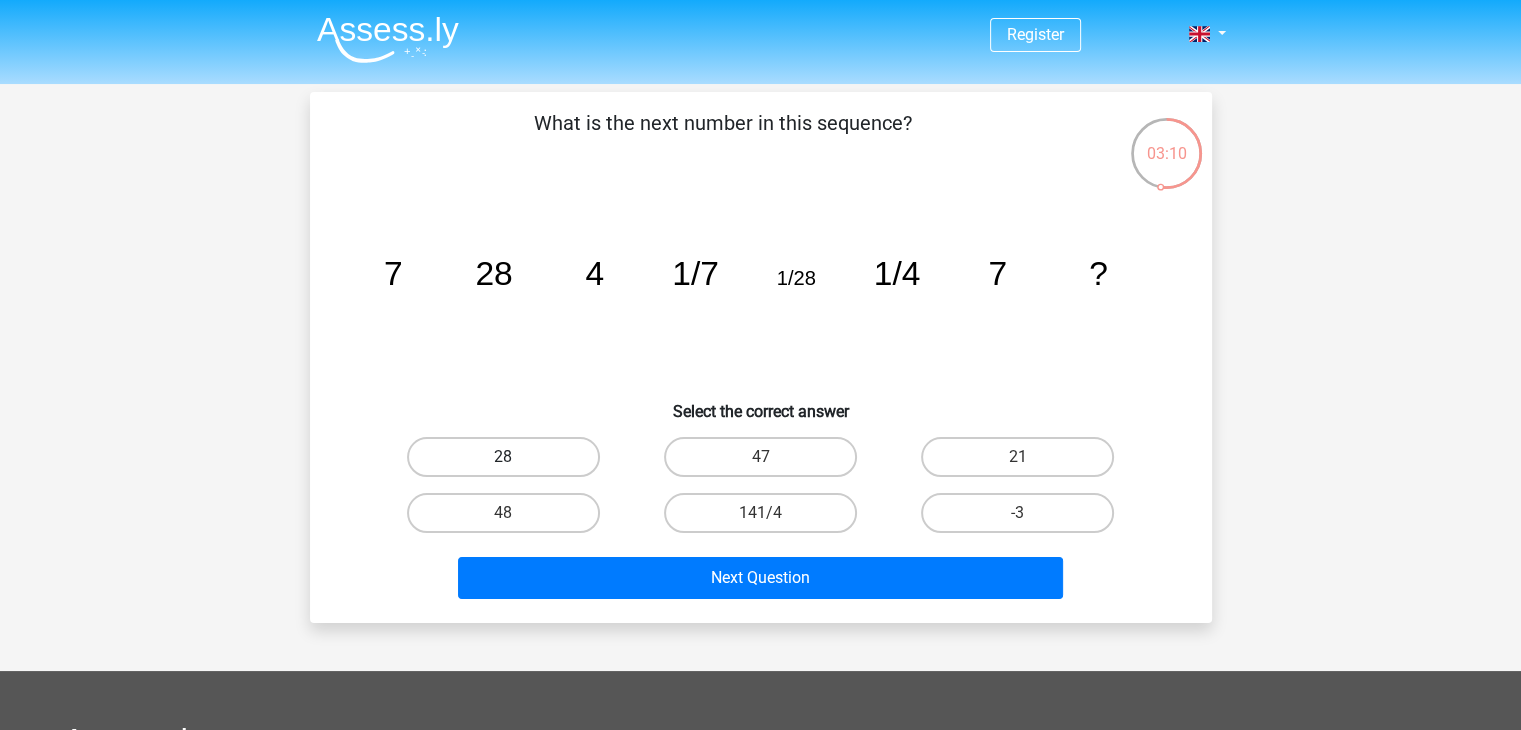 click on "28" at bounding box center (503, 457) 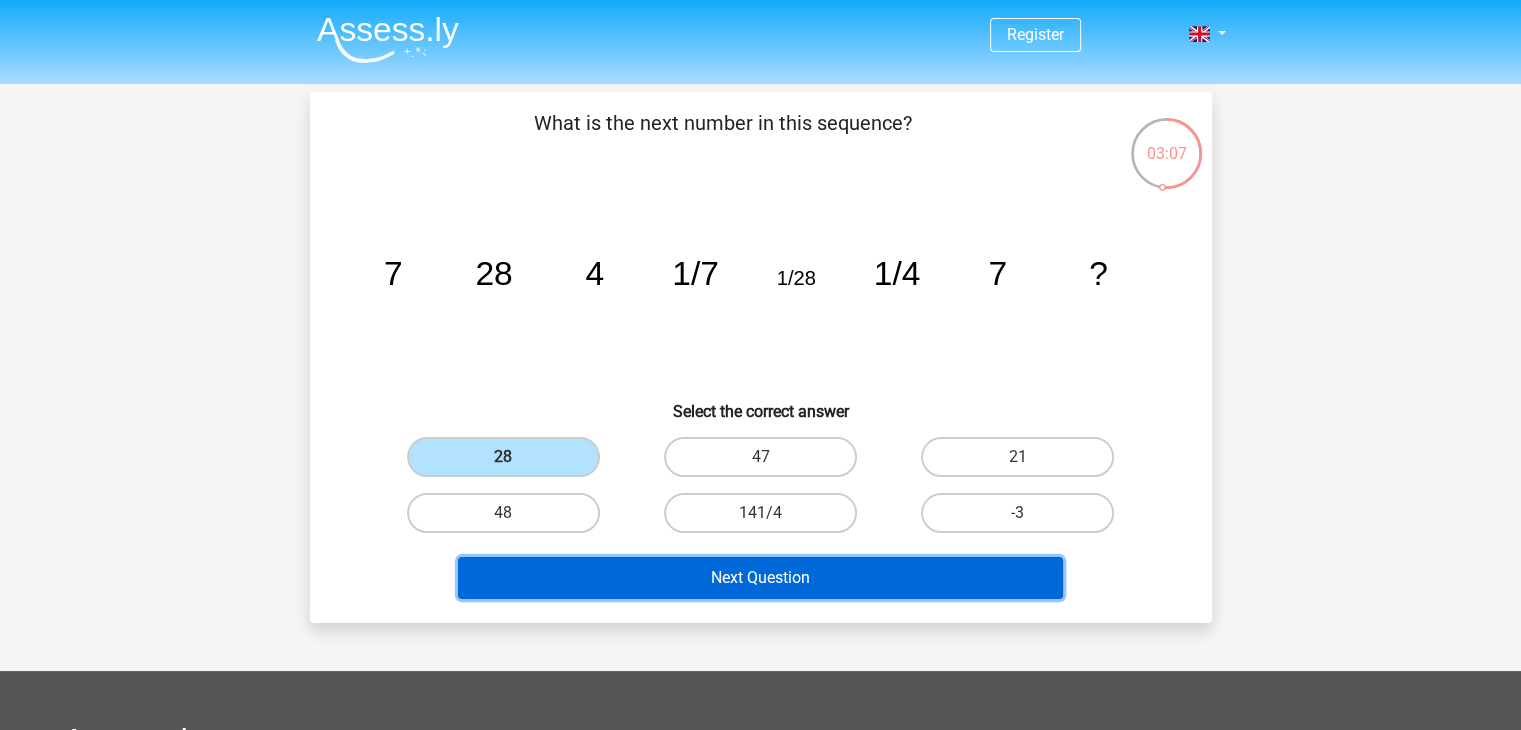 click on "Next Question" at bounding box center [760, 578] 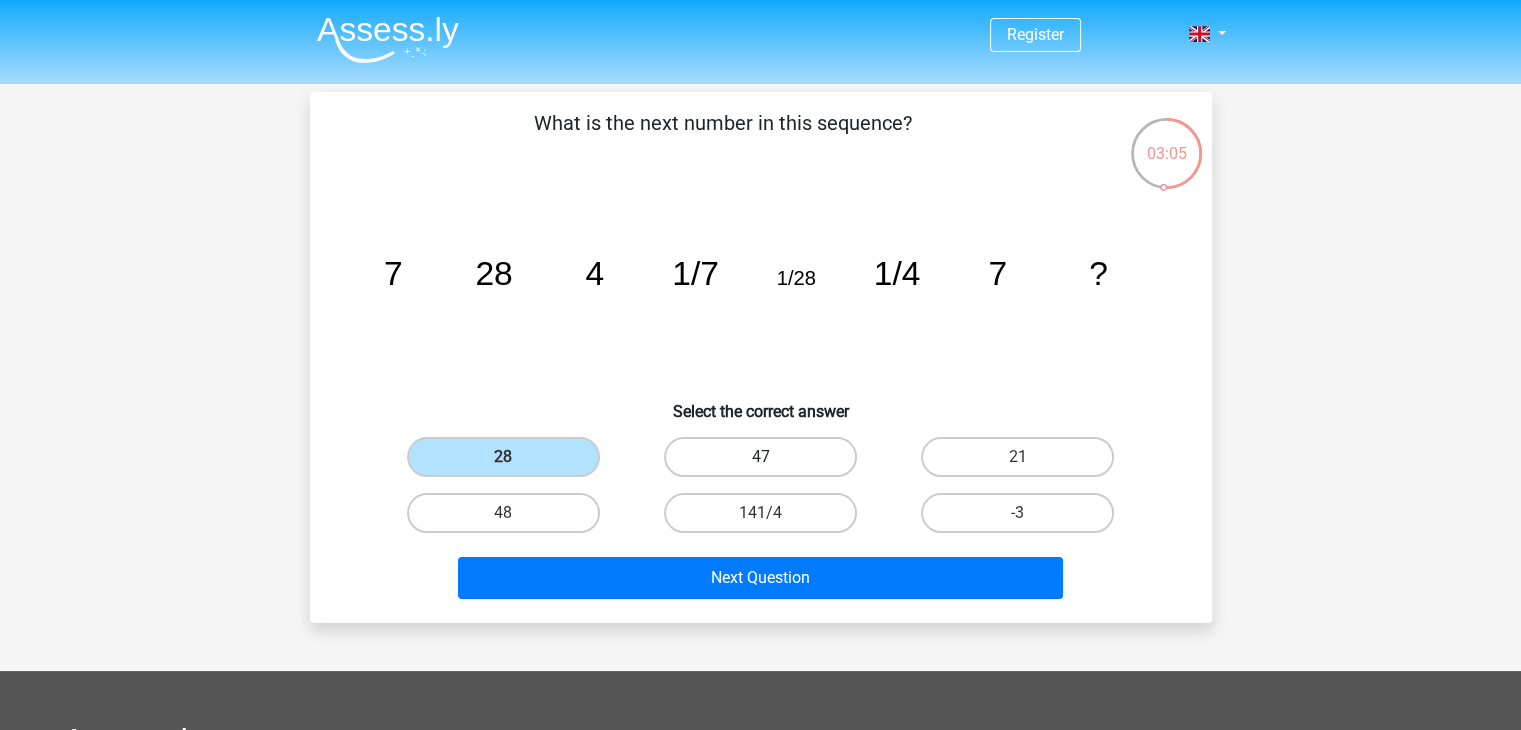 click on "47" at bounding box center (760, 457) 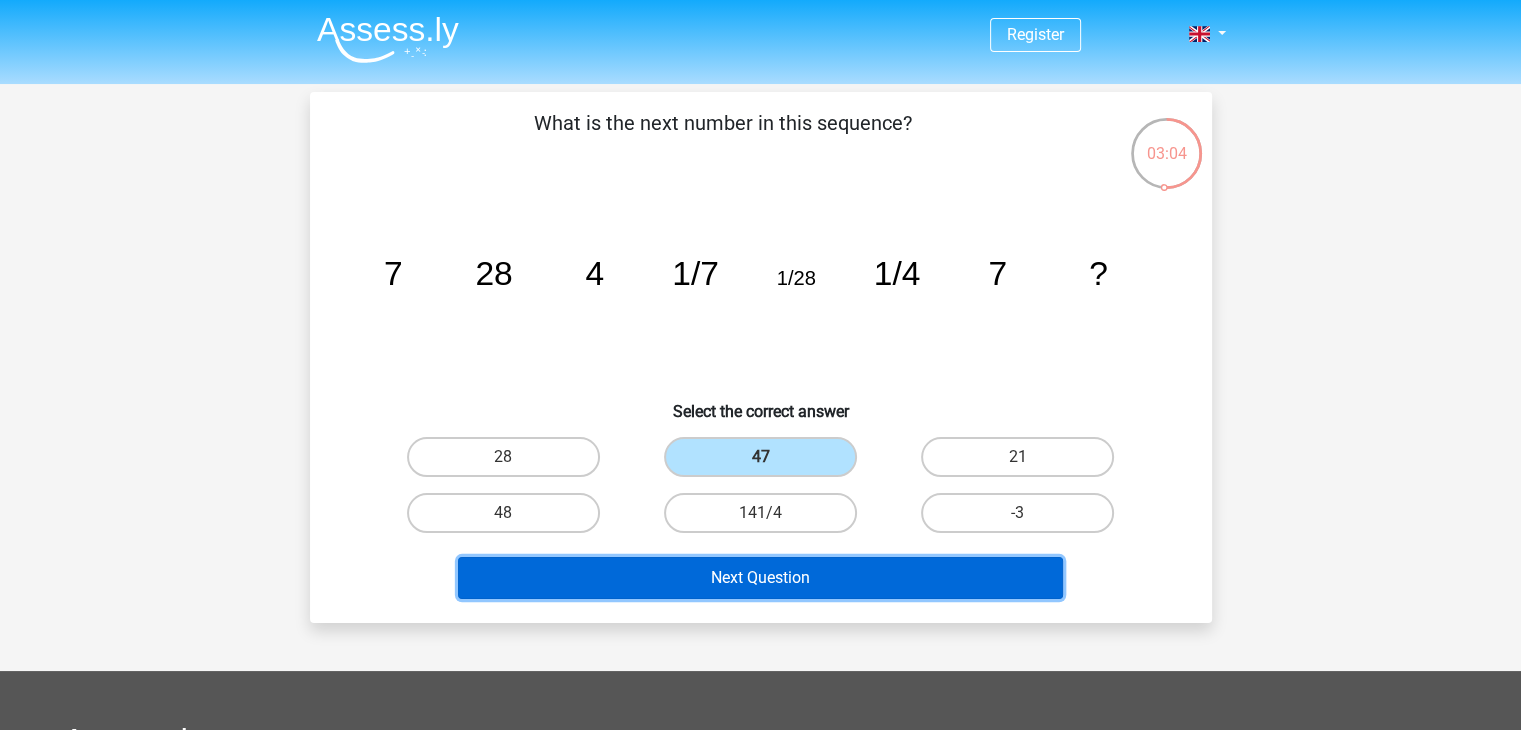 click on "Next Question" at bounding box center (760, 578) 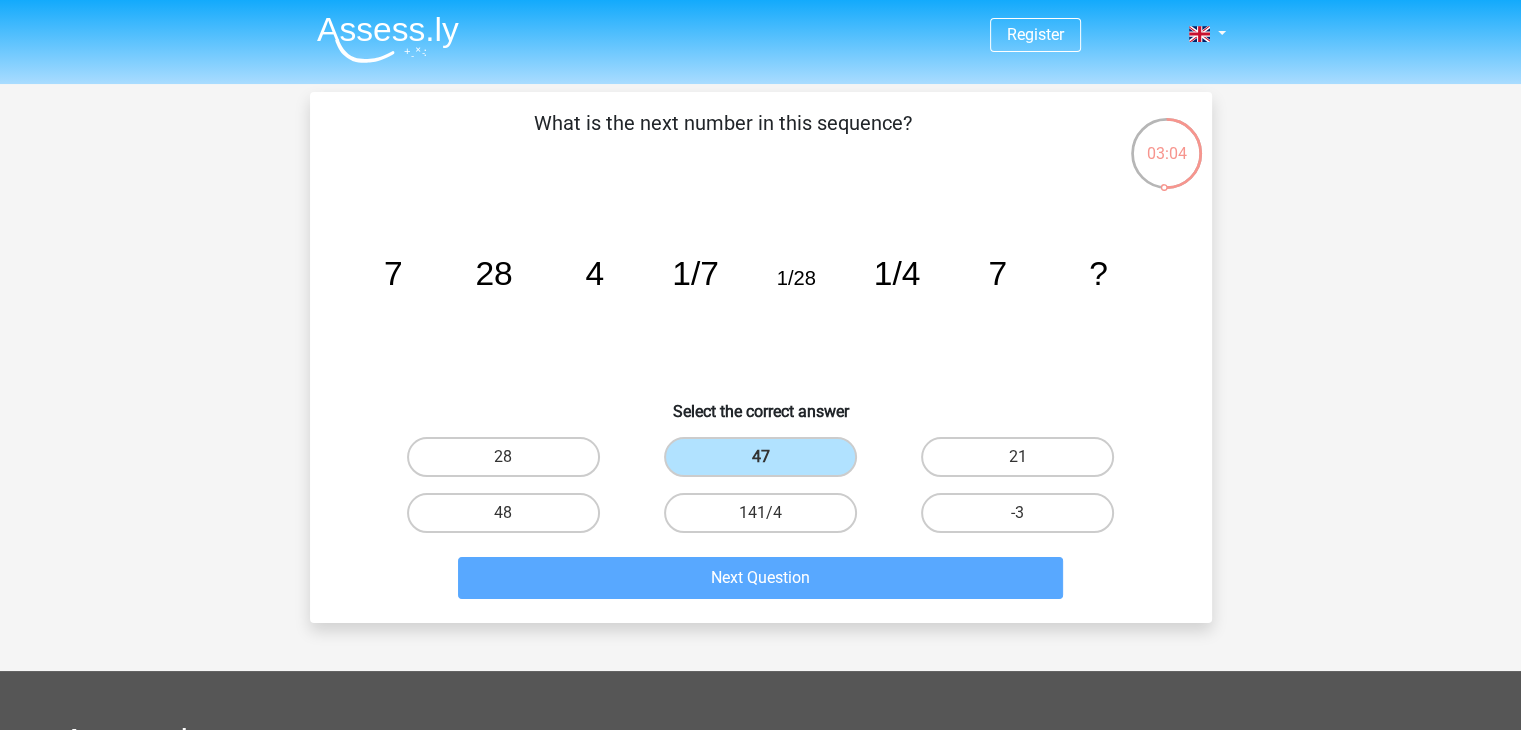 scroll, scrollTop: 92, scrollLeft: 0, axis: vertical 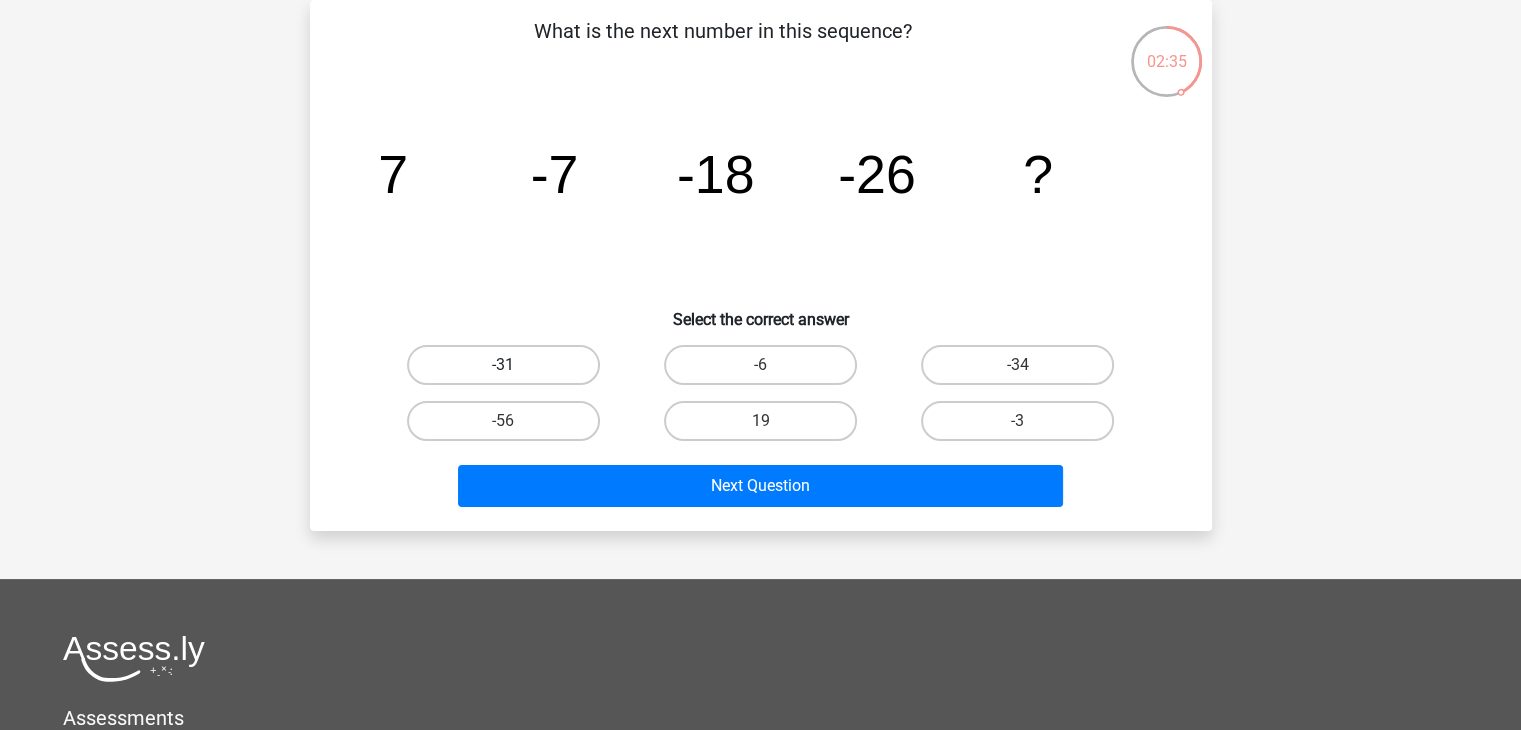 click on "-31" at bounding box center (503, 365) 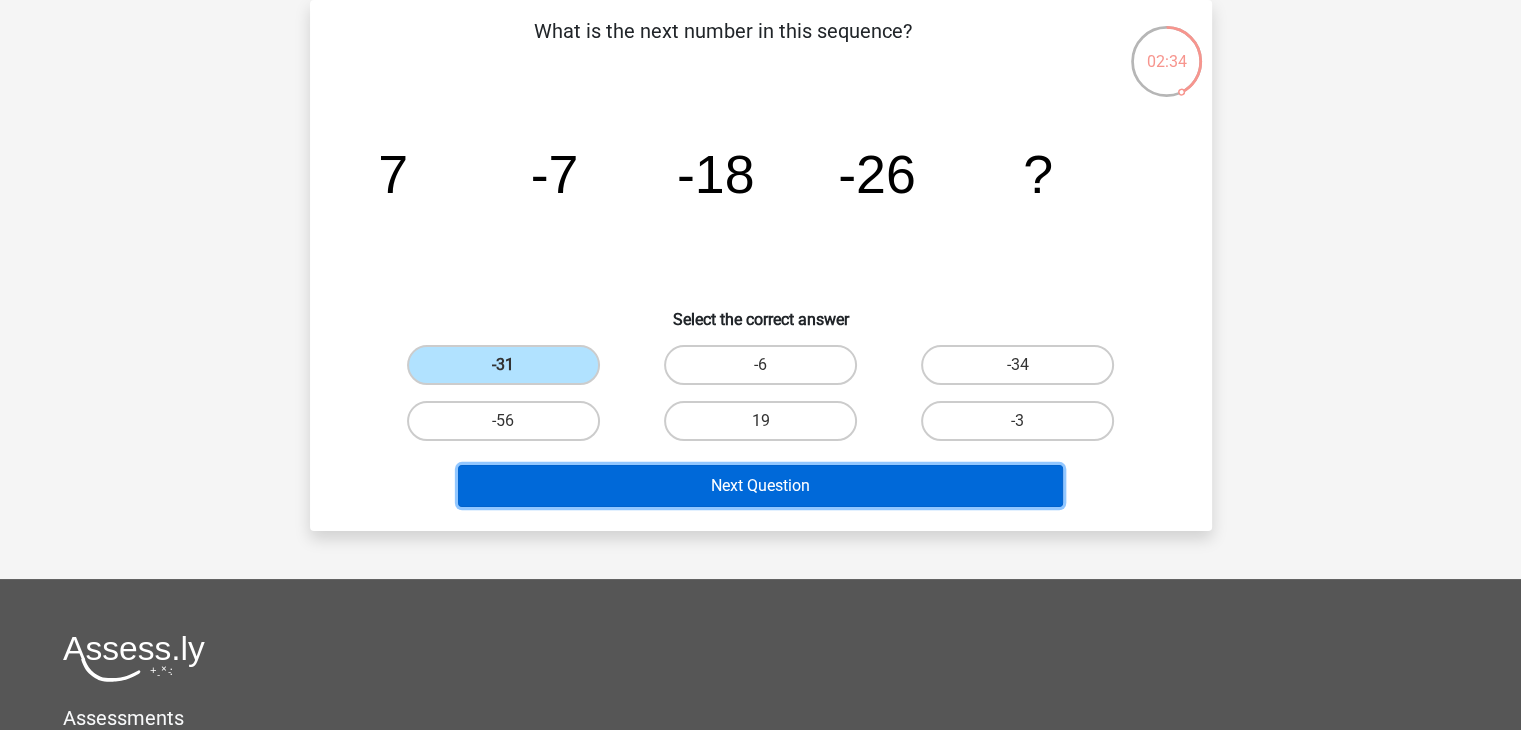 click on "Next Question" at bounding box center [760, 486] 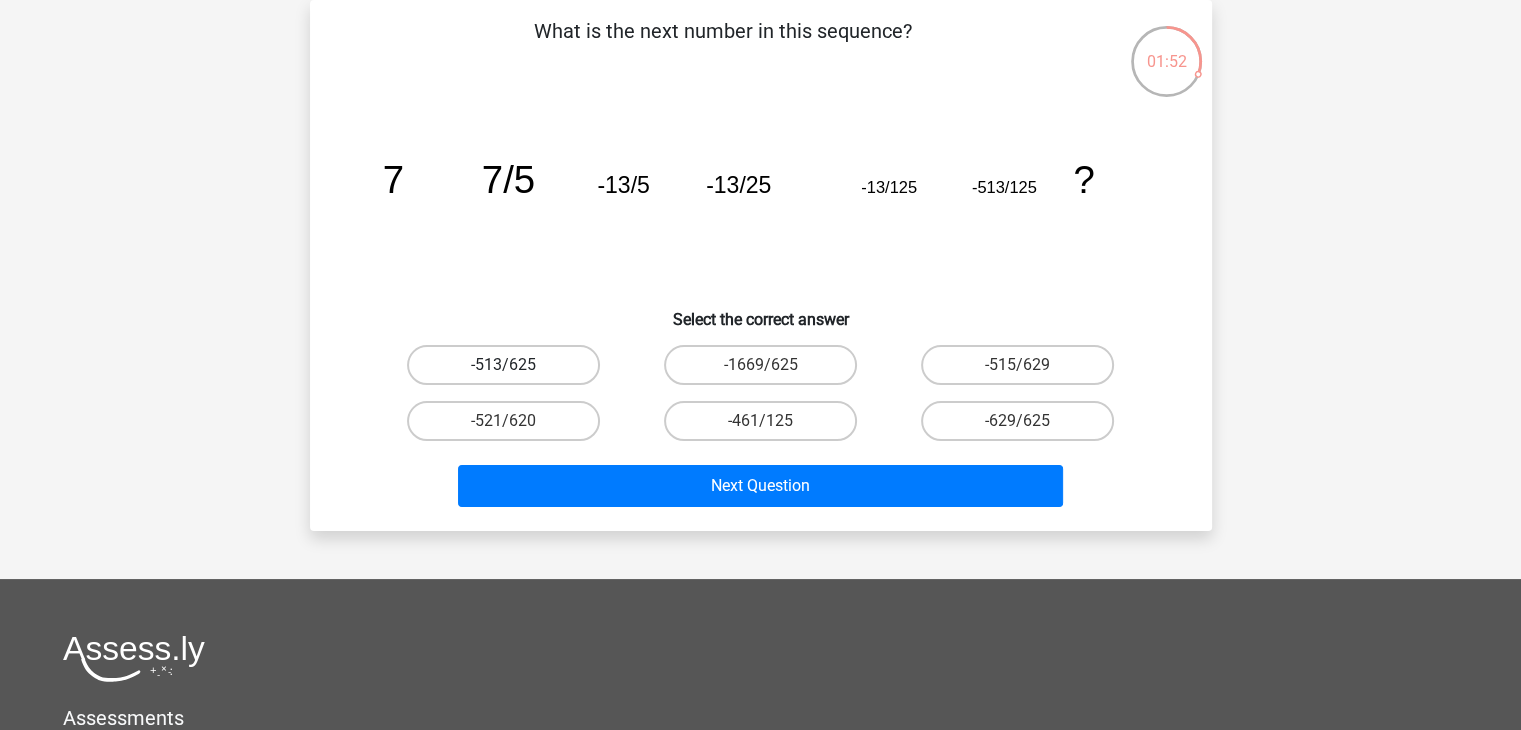 click on "-513/625" at bounding box center (503, 365) 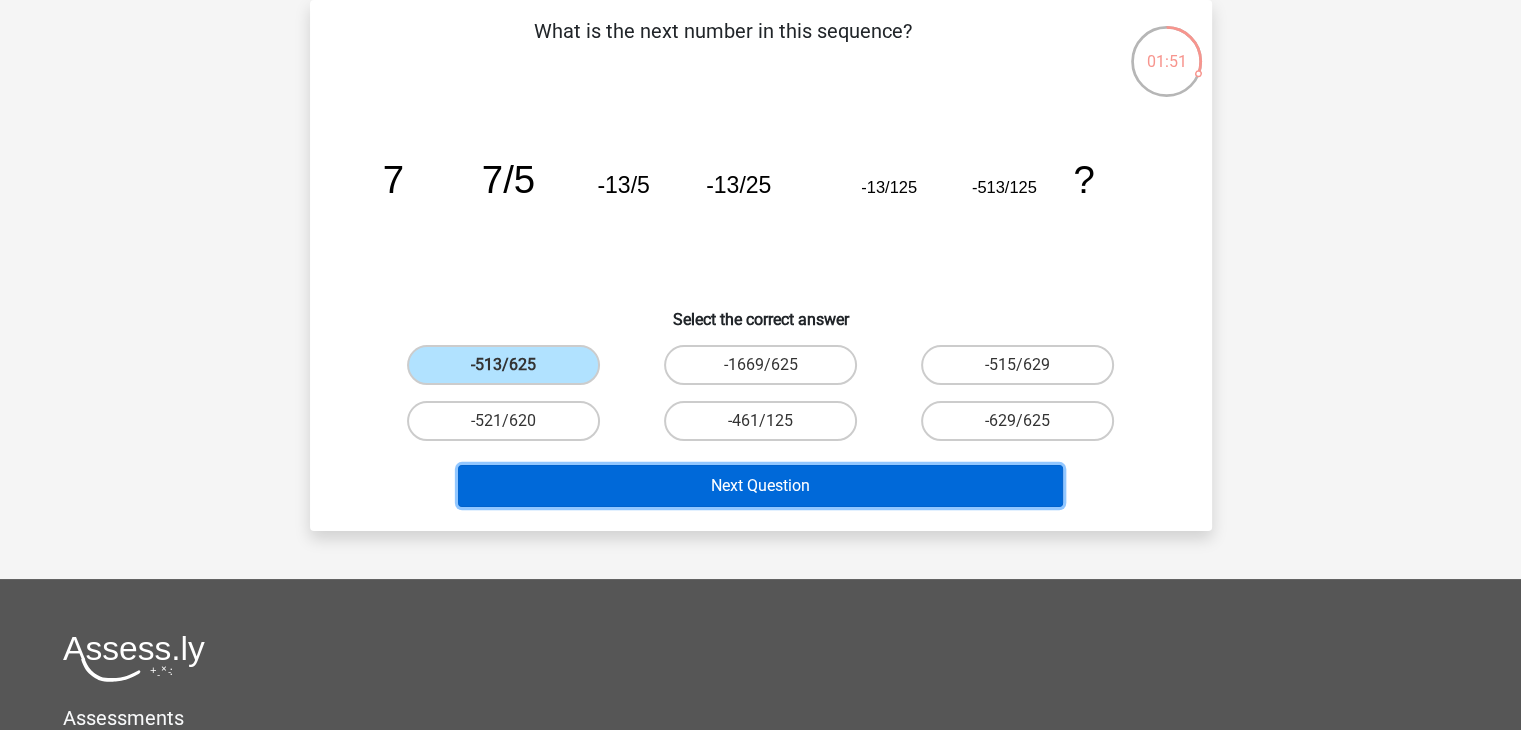 click on "Next Question" at bounding box center [760, 486] 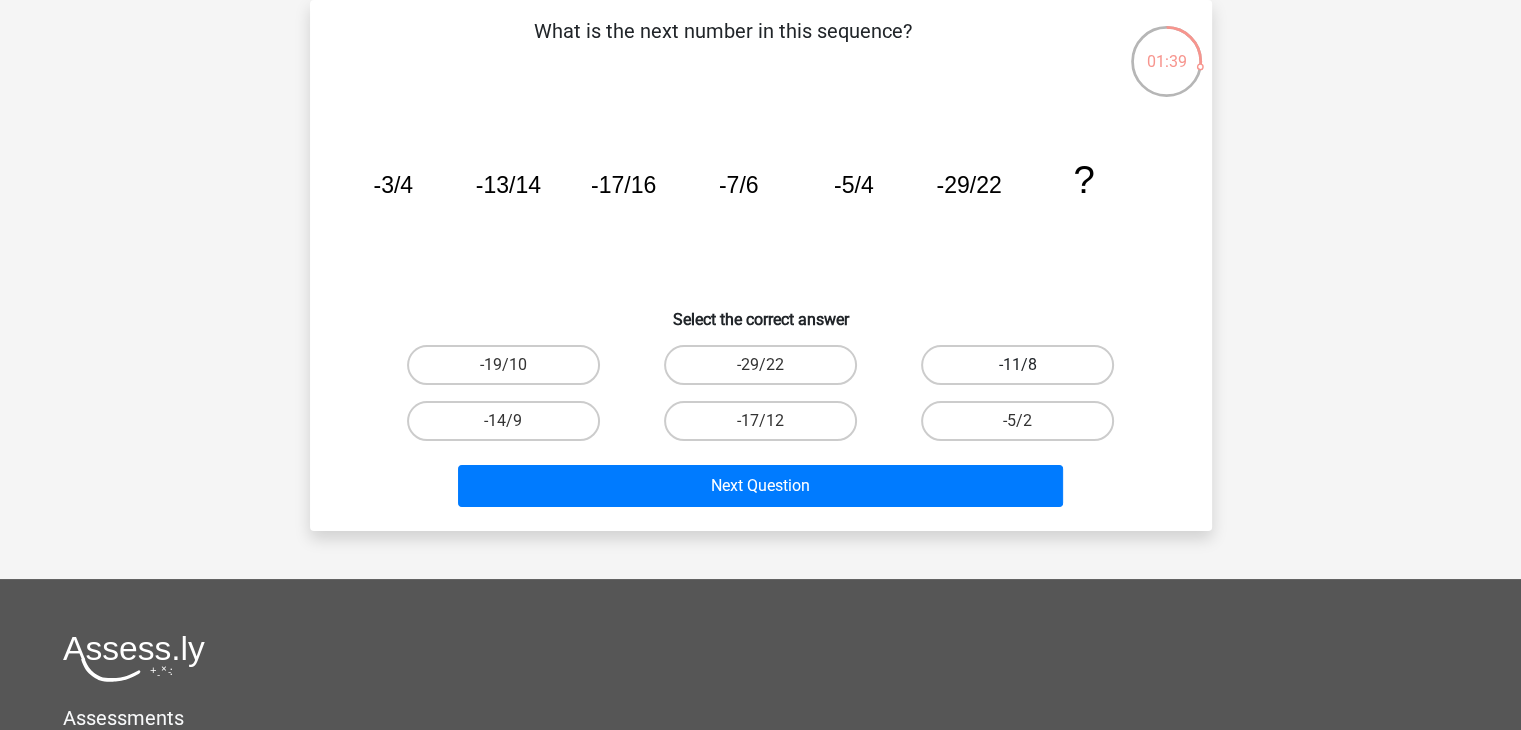 click on "-11/8" at bounding box center [1017, 365] 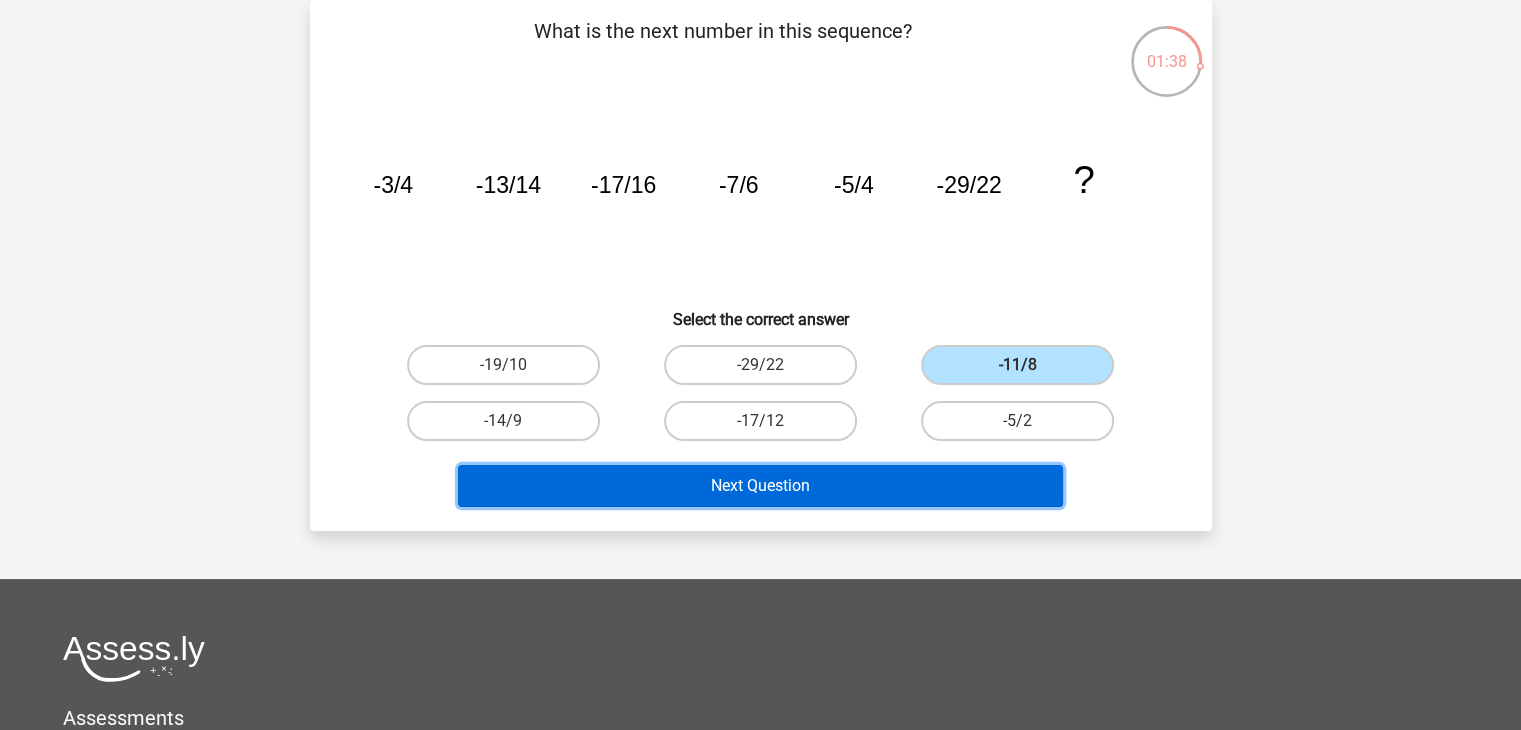 click on "Next Question" at bounding box center [760, 486] 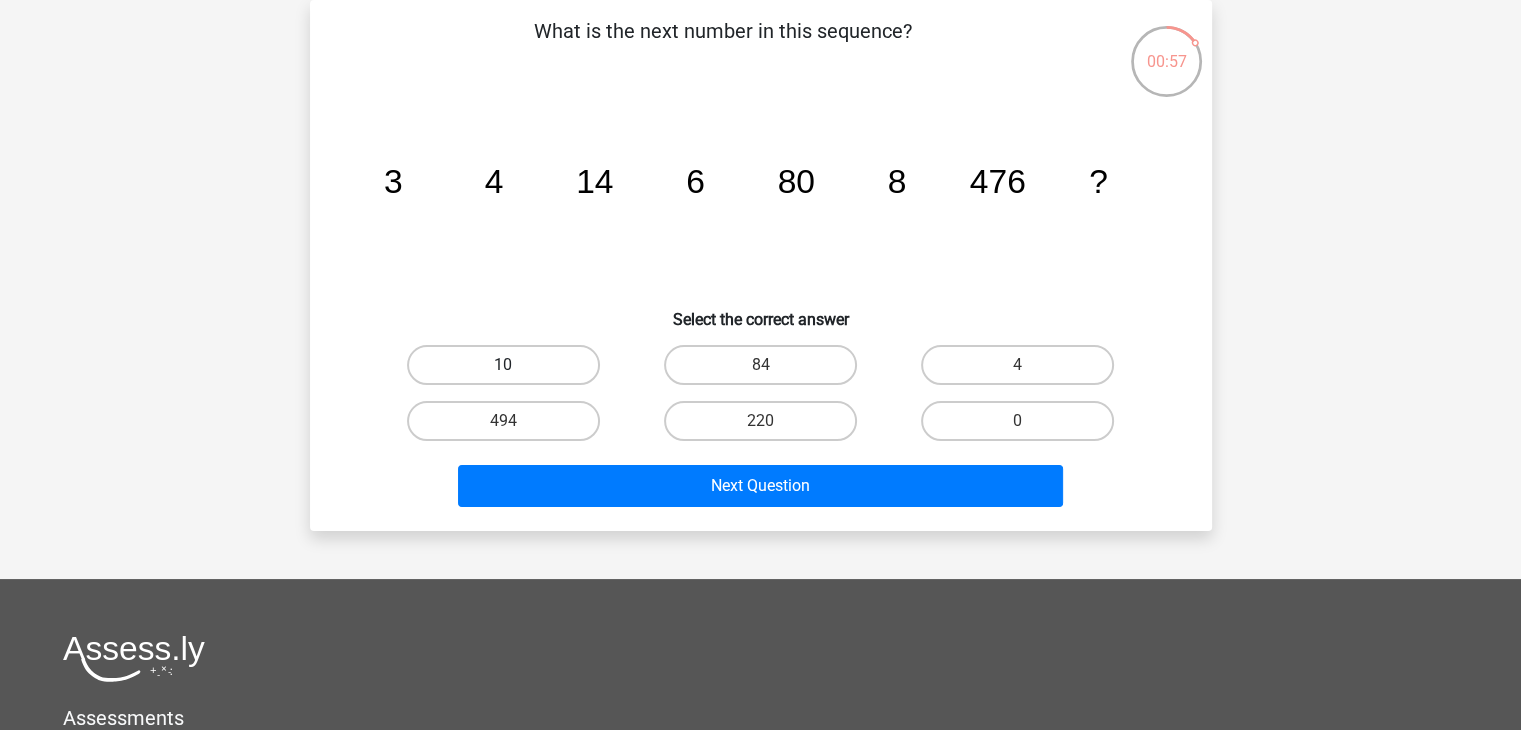 click on "10" at bounding box center [503, 365] 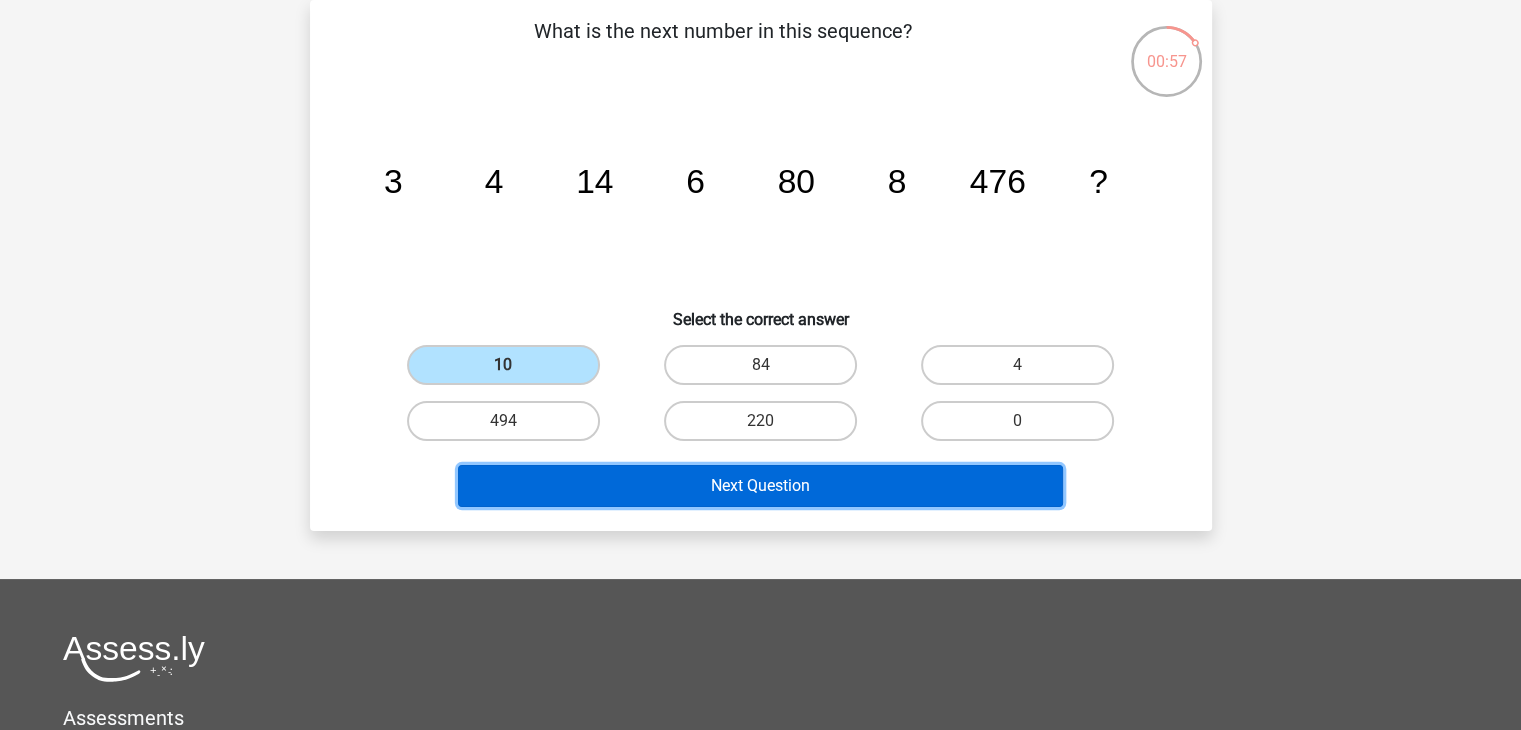 click on "Next Question" at bounding box center [760, 486] 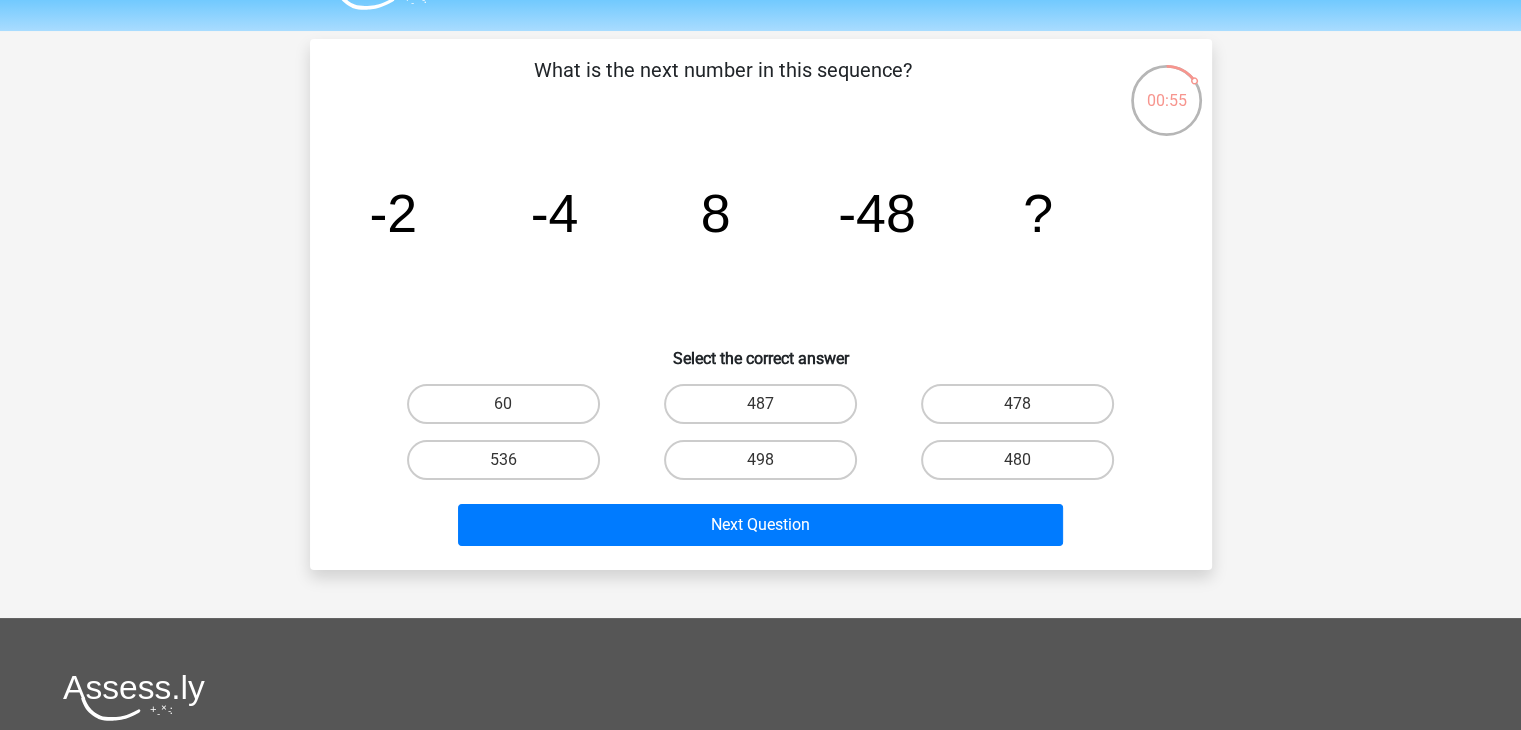 scroll, scrollTop: 0, scrollLeft: 0, axis: both 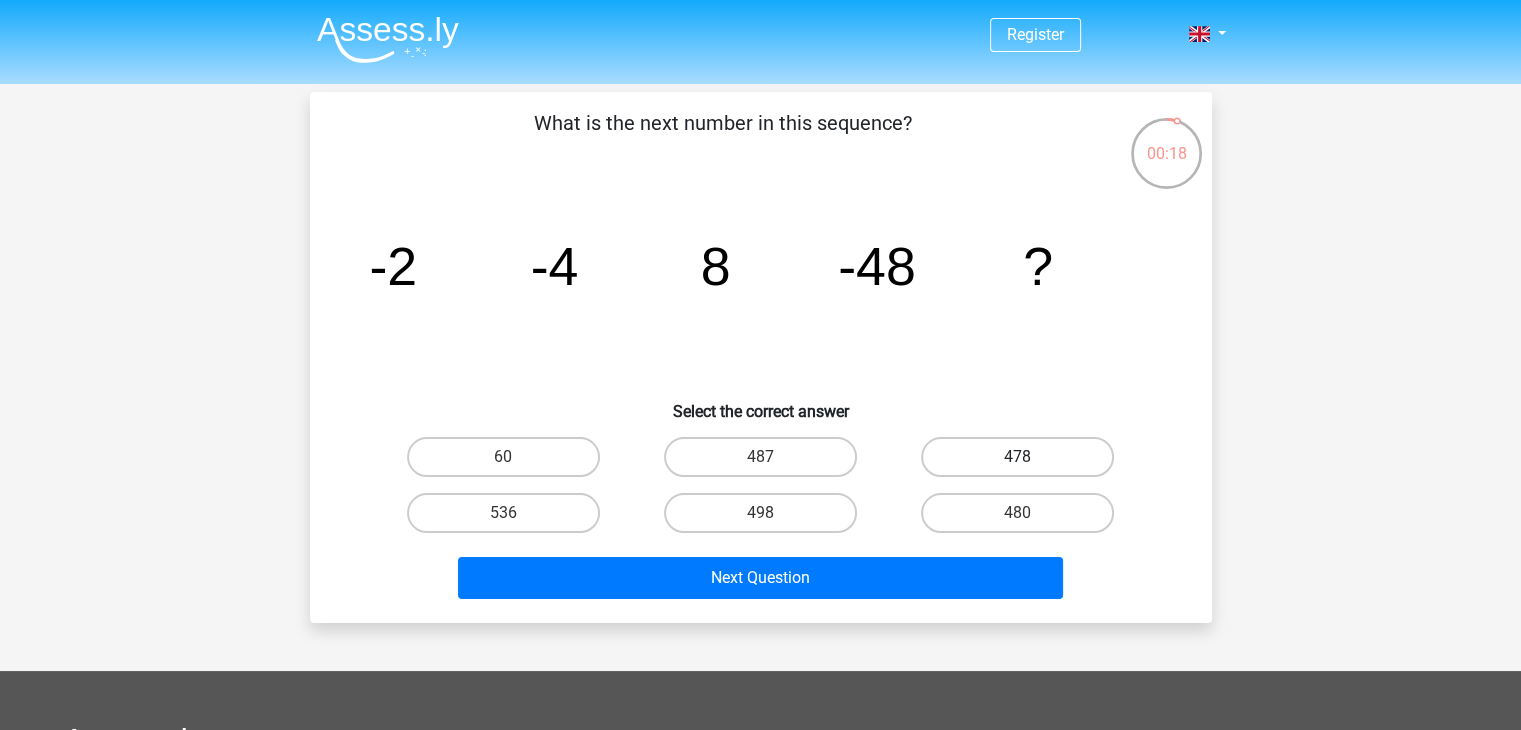 click on "478" at bounding box center (1017, 457) 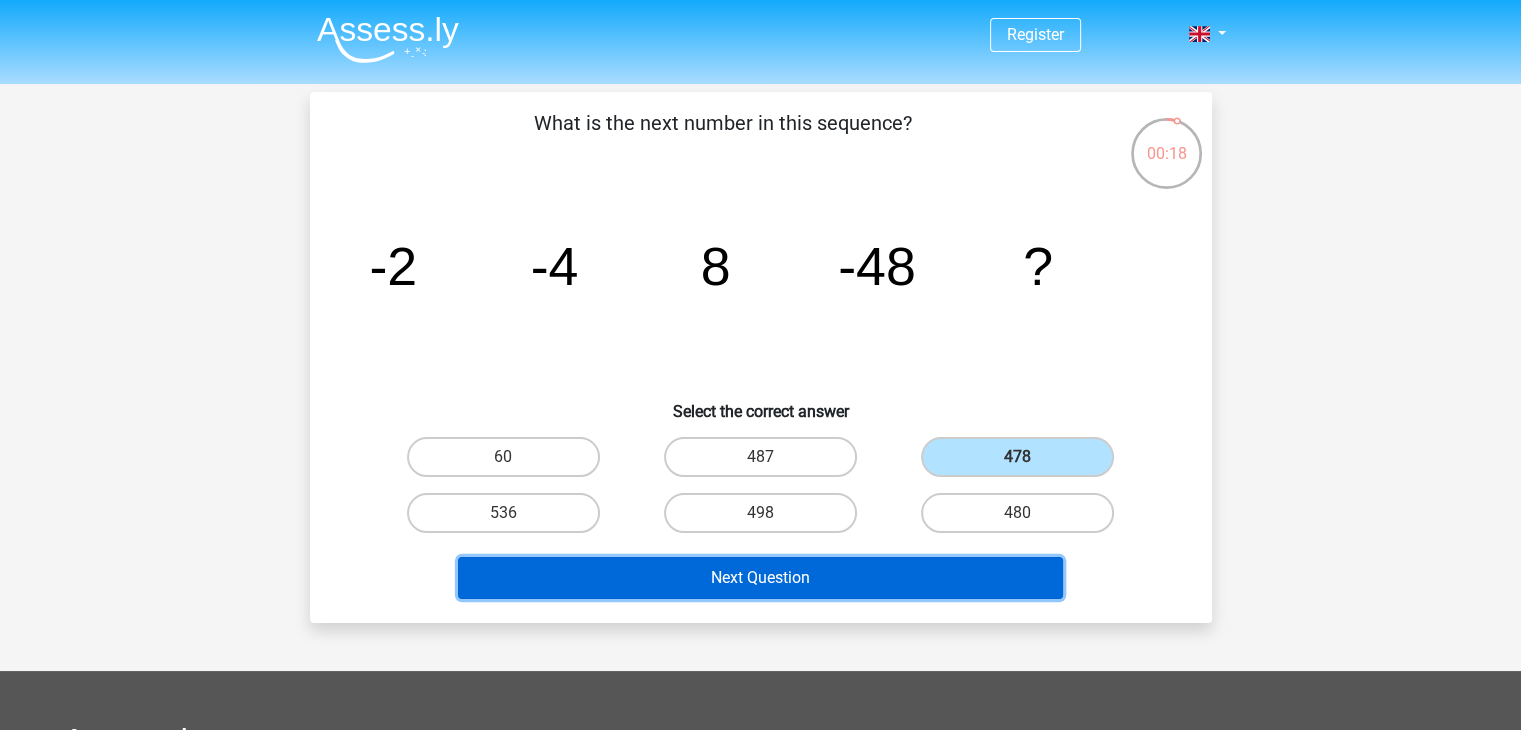 click on "Next Question" at bounding box center [760, 578] 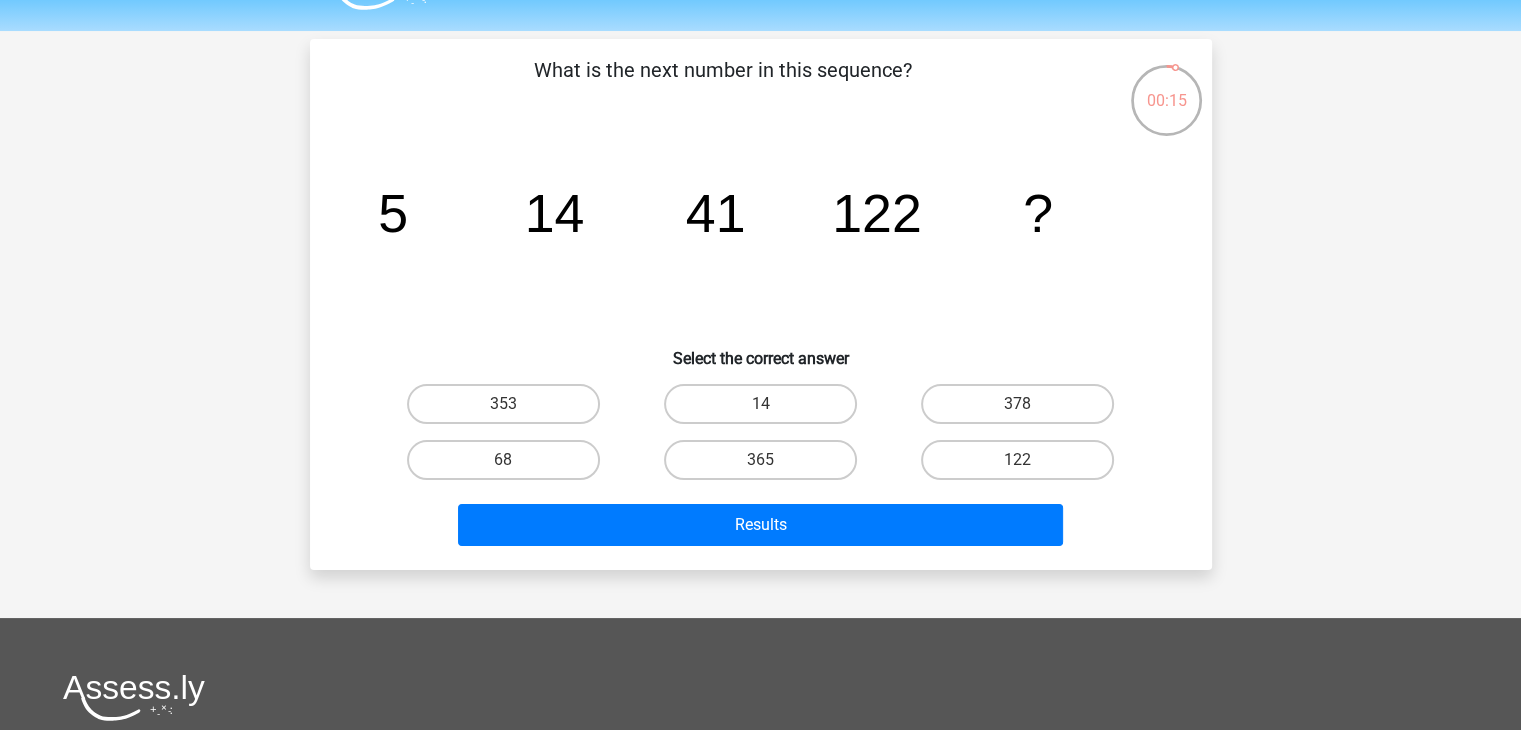 scroll, scrollTop: 0, scrollLeft: 0, axis: both 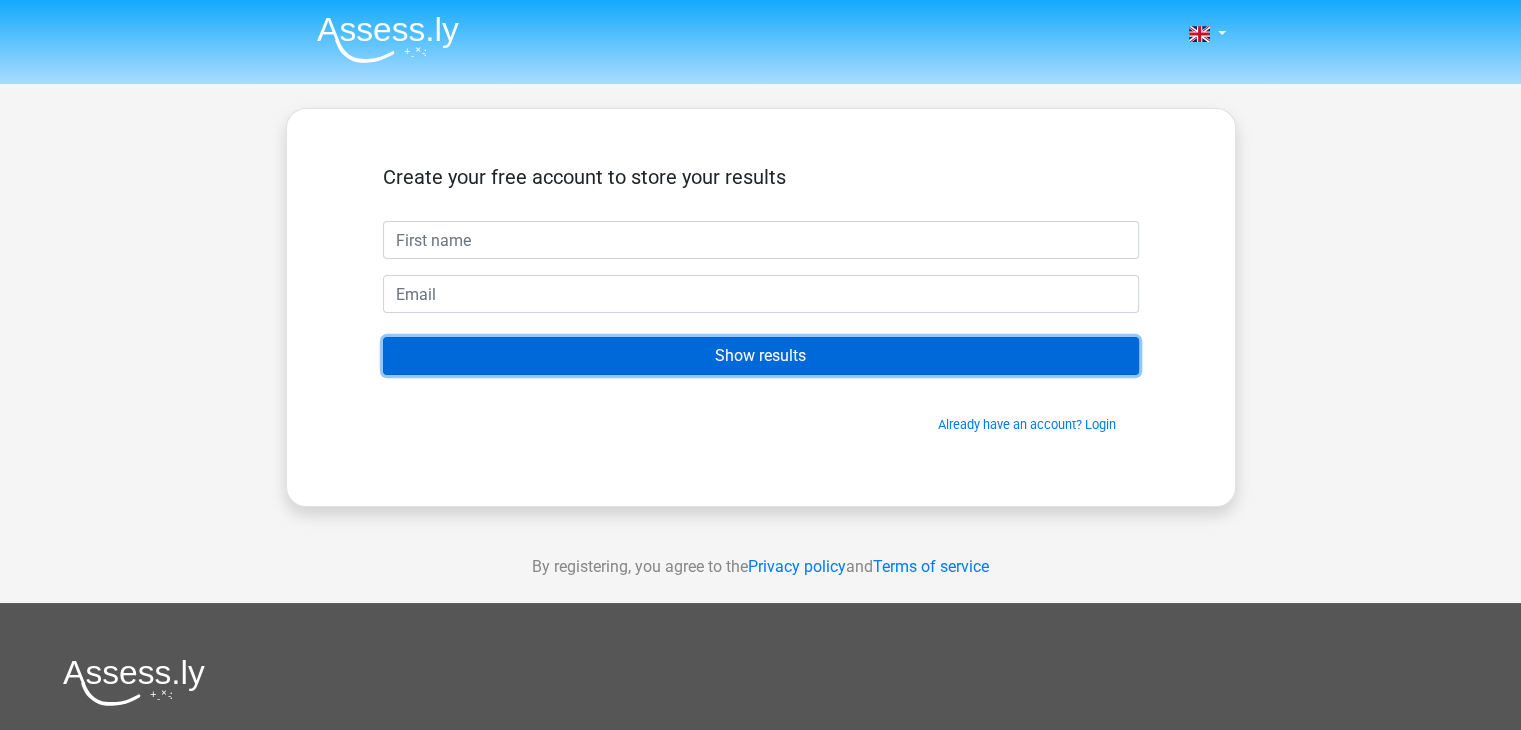 click on "Show results" at bounding box center [761, 356] 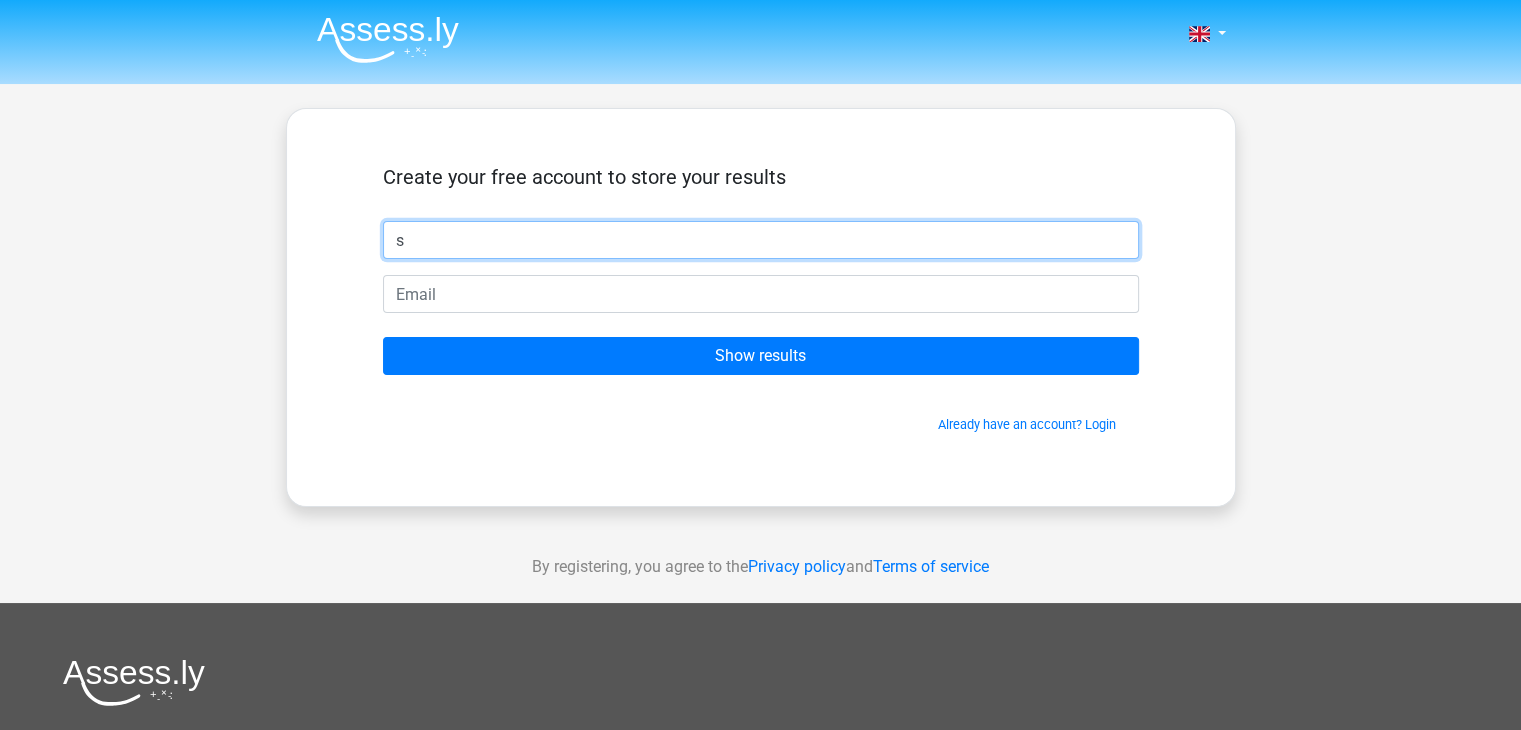 type on "s" 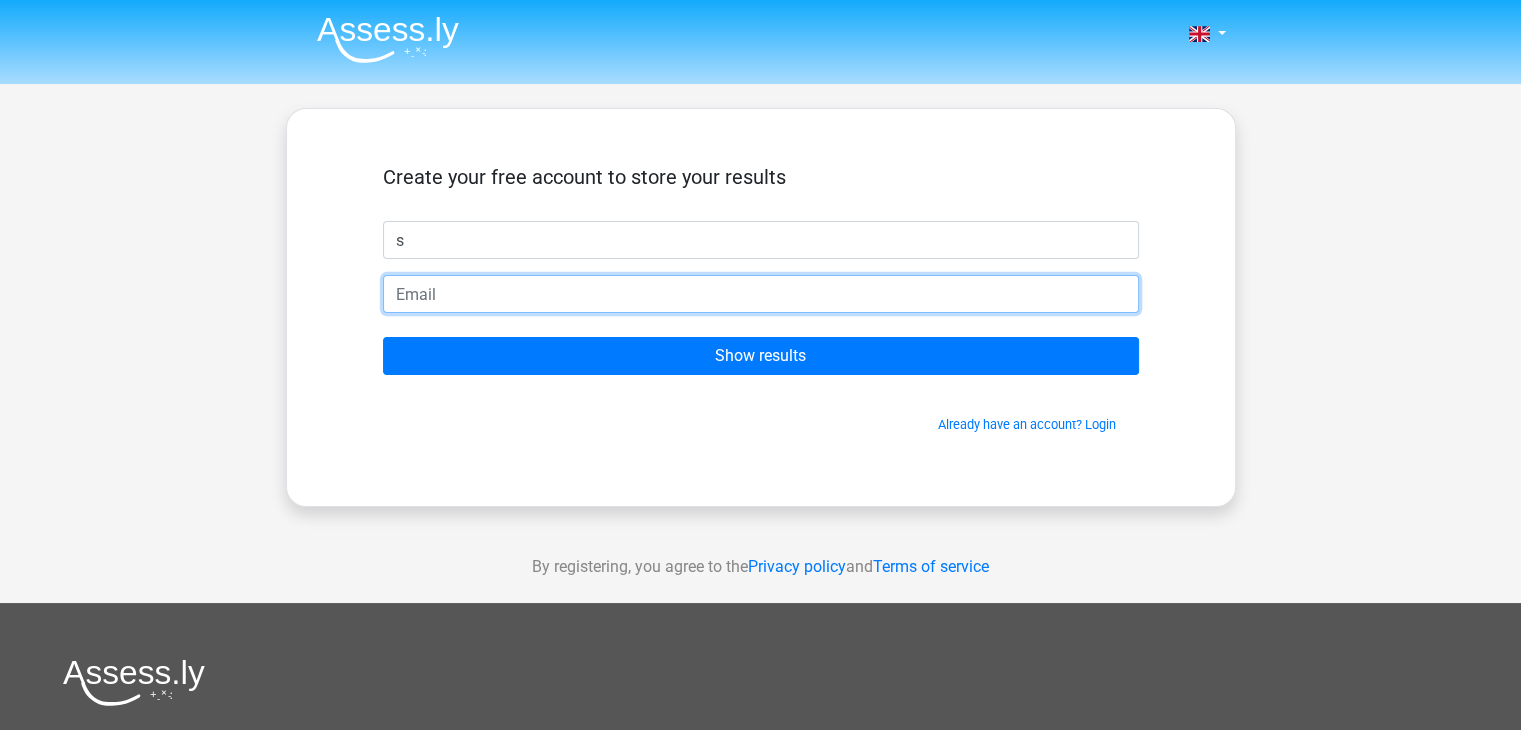 click at bounding box center (761, 294) 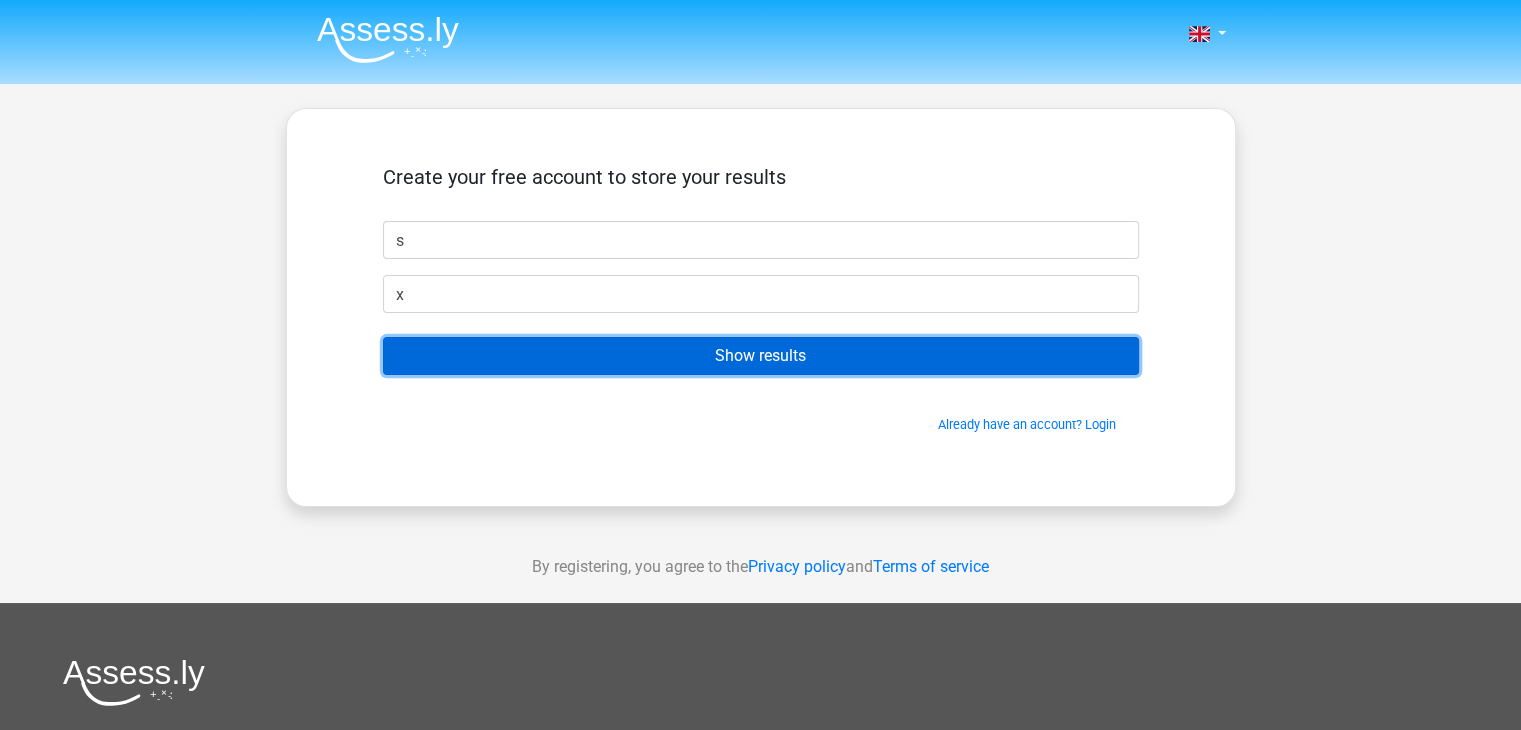 click on "Show results" at bounding box center [761, 356] 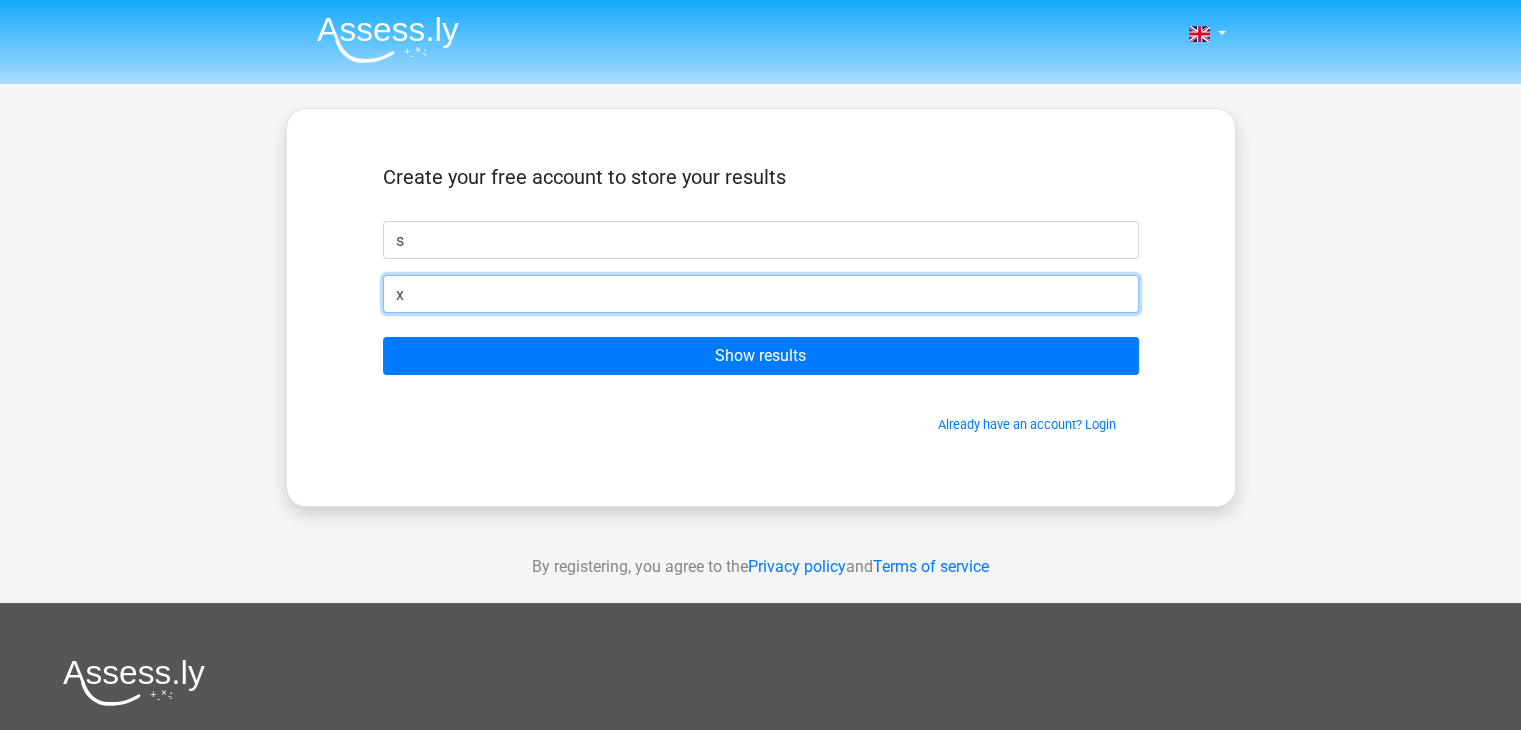 click on "x" at bounding box center [761, 294] 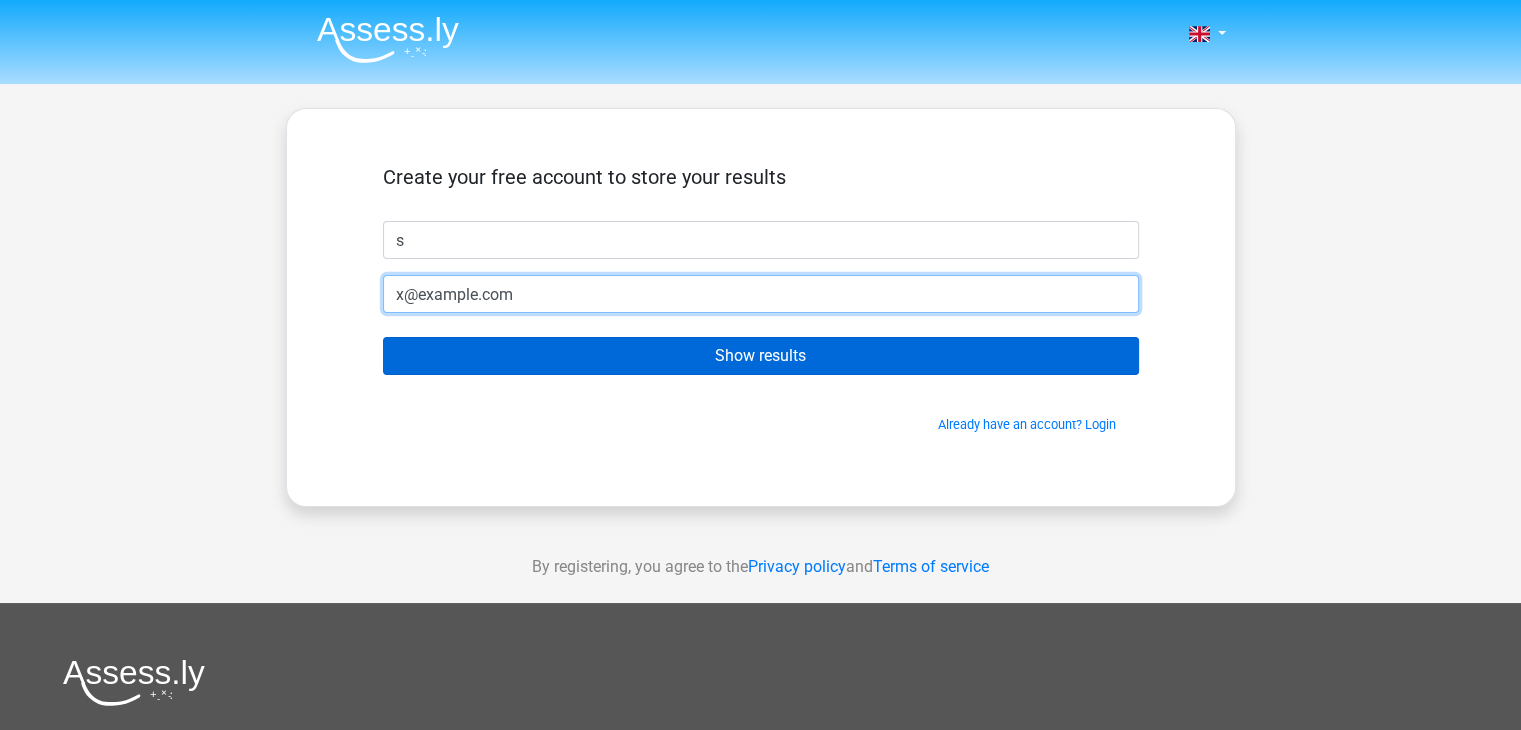 type on "x@gmial.com" 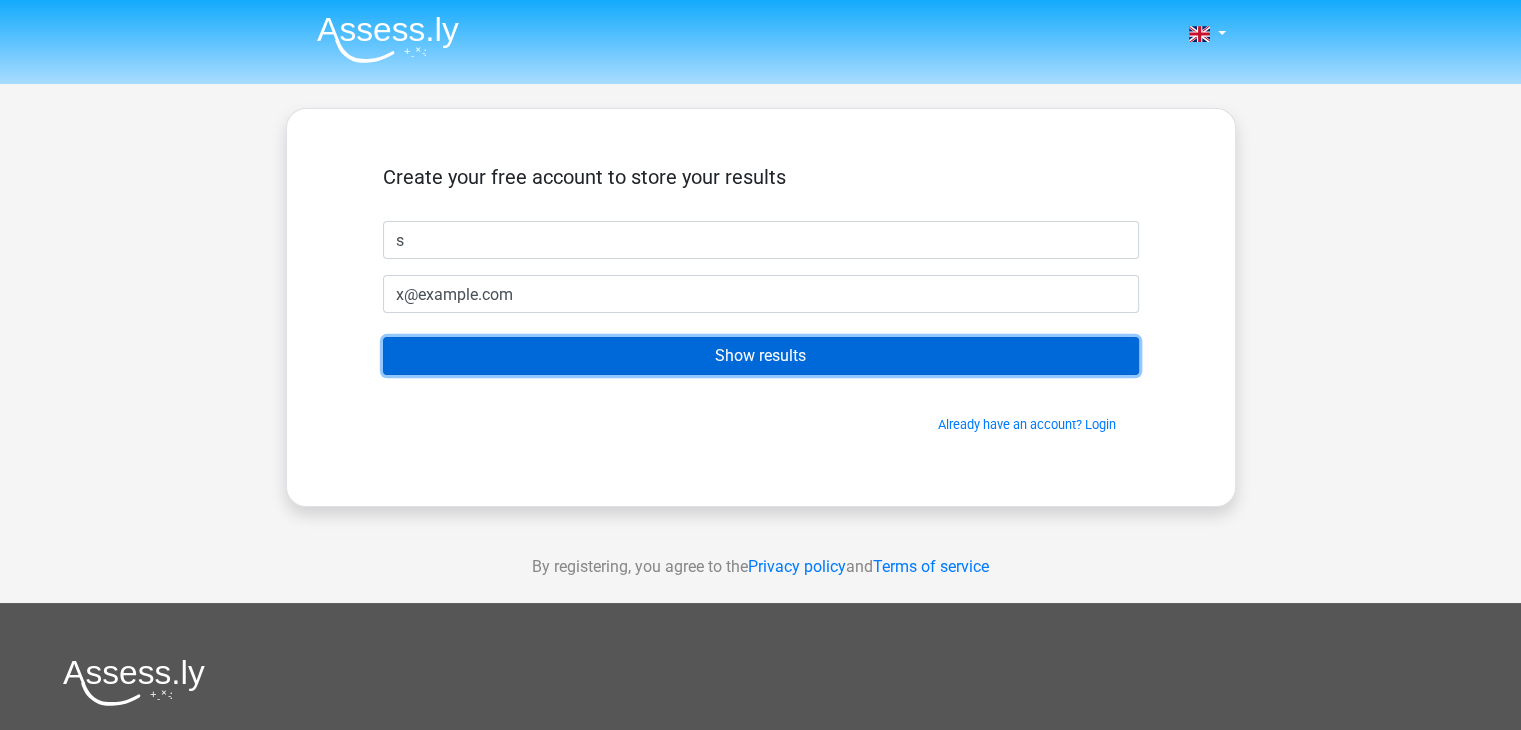 click on "Show results" at bounding box center [761, 356] 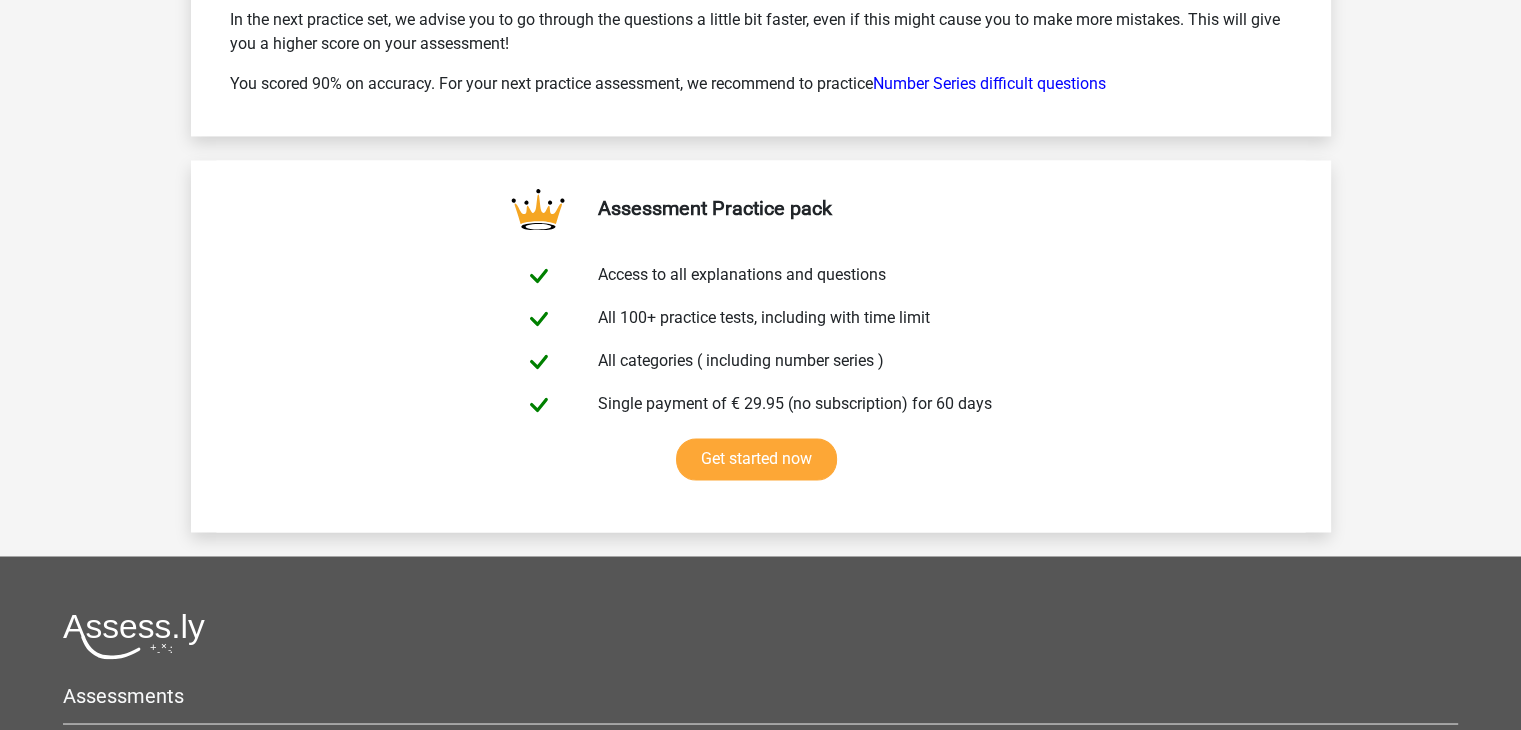 scroll, scrollTop: 3236, scrollLeft: 0, axis: vertical 